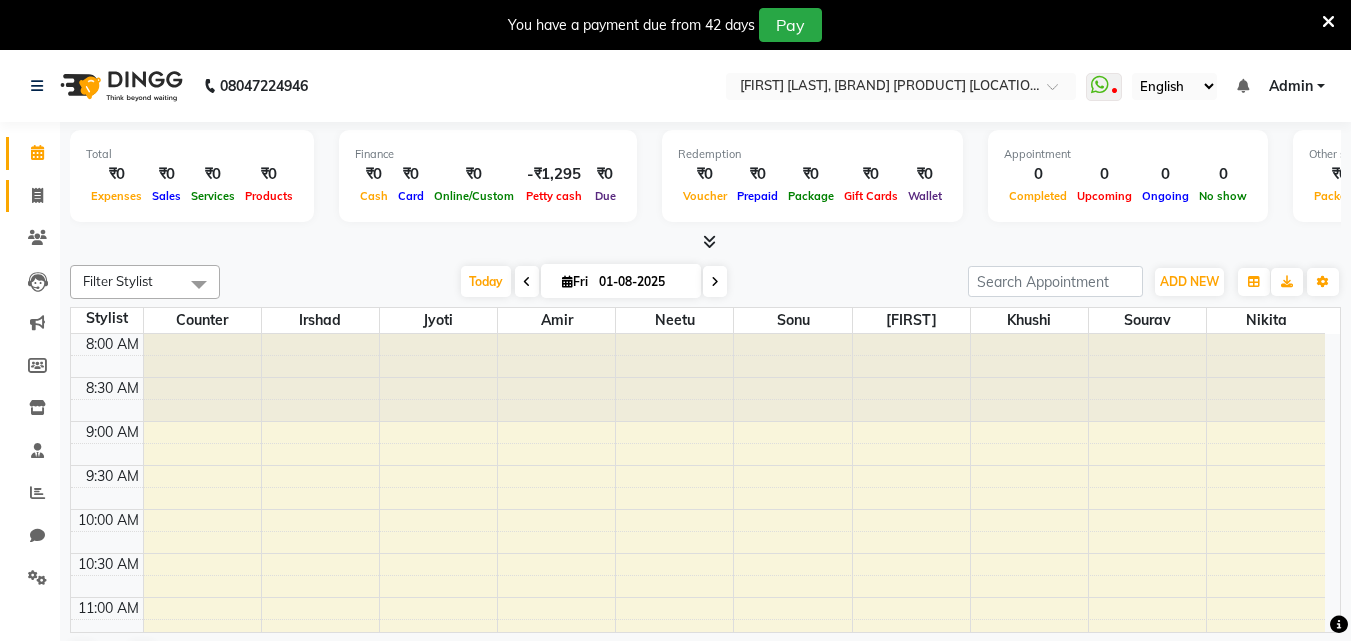 scroll, scrollTop: 0, scrollLeft: 0, axis: both 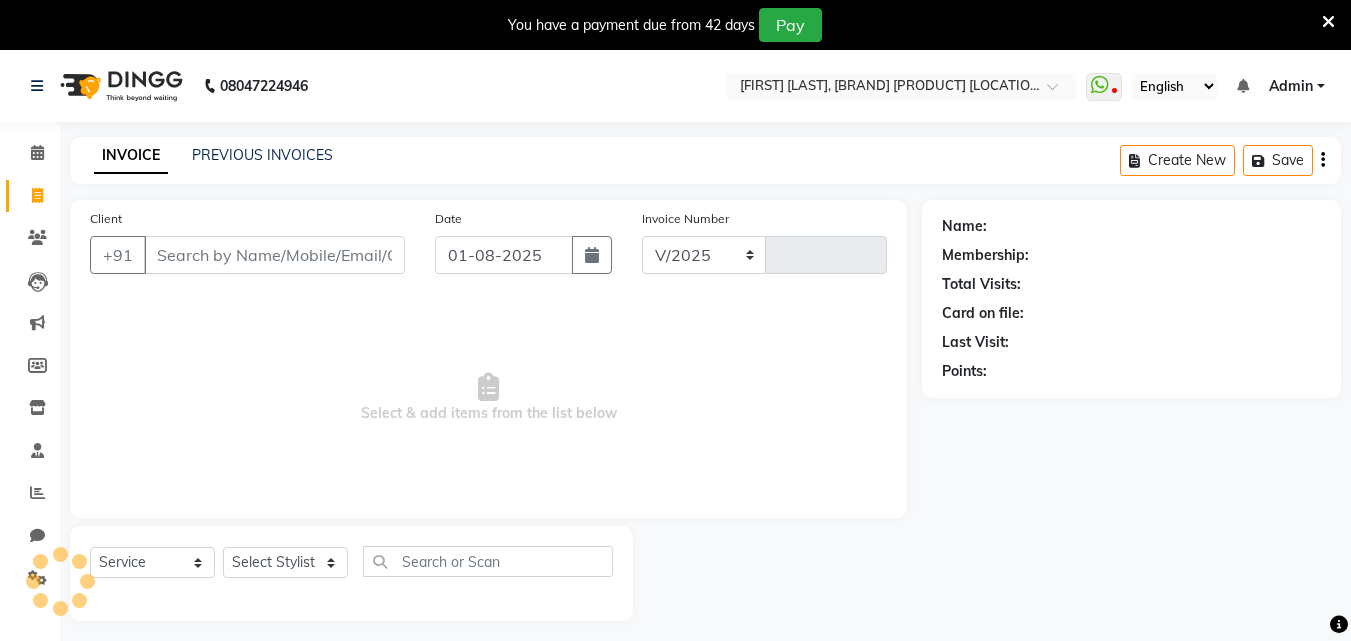 select on "8161" 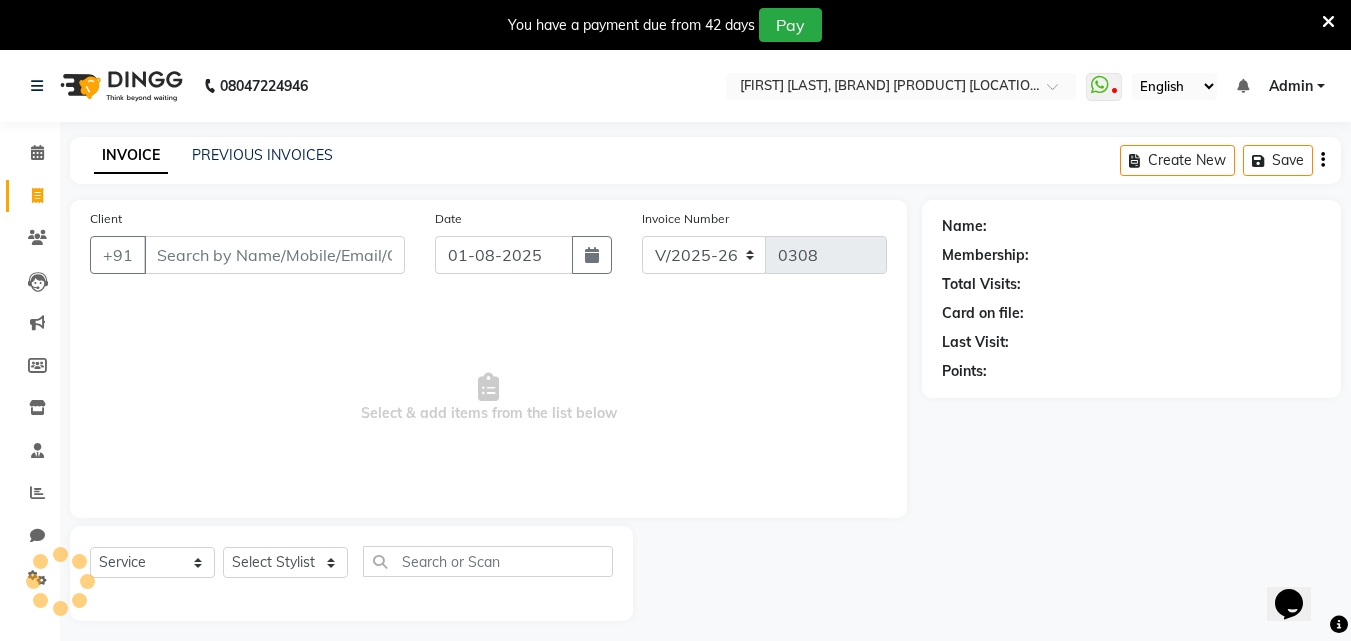 scroll, scrollTop: 0, scrollLeft: 0, axis: both 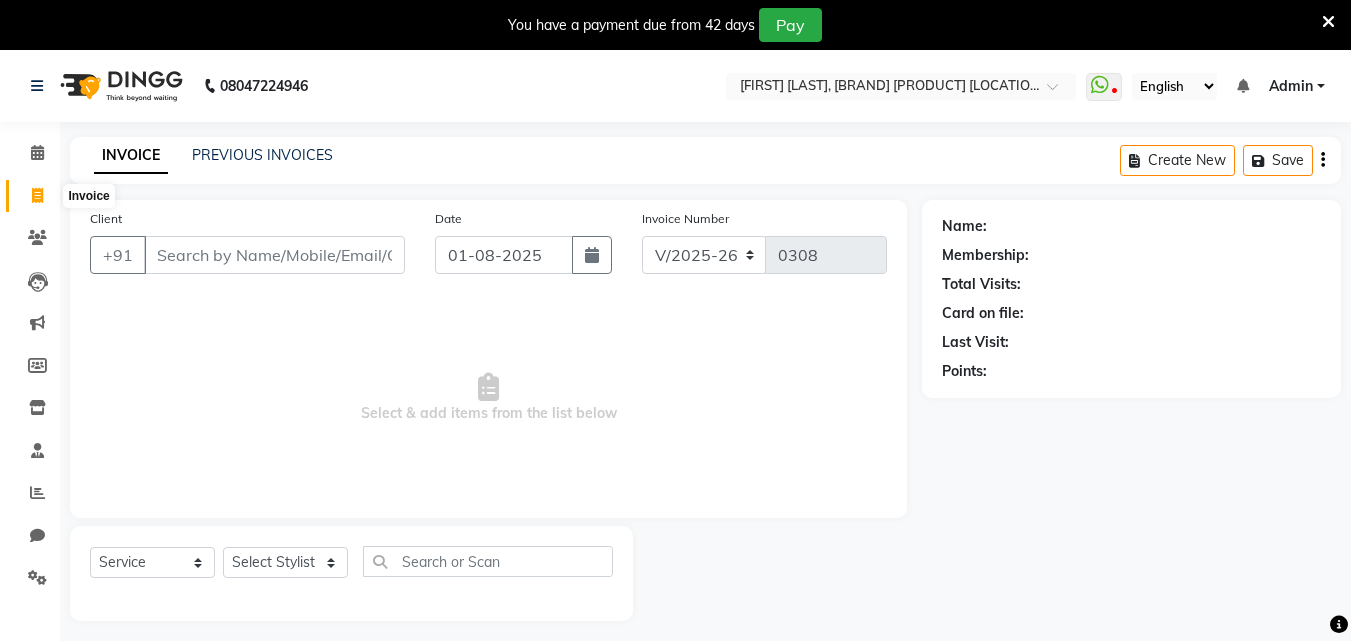 click 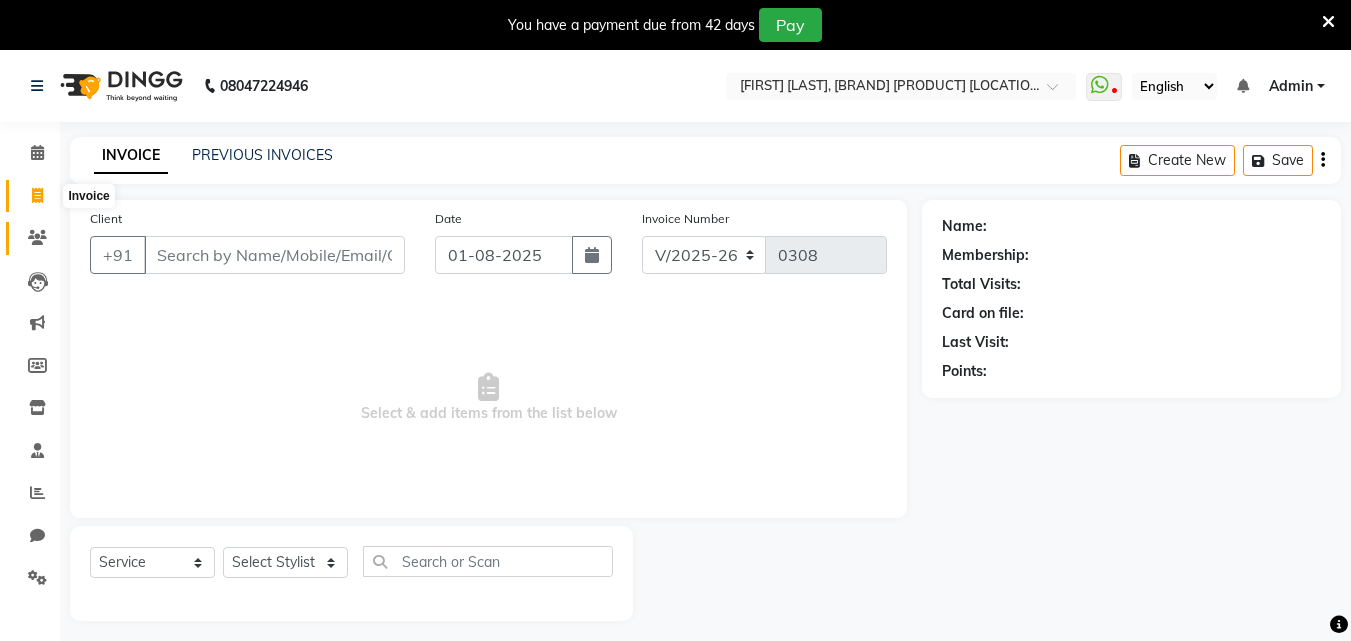 select on "service" 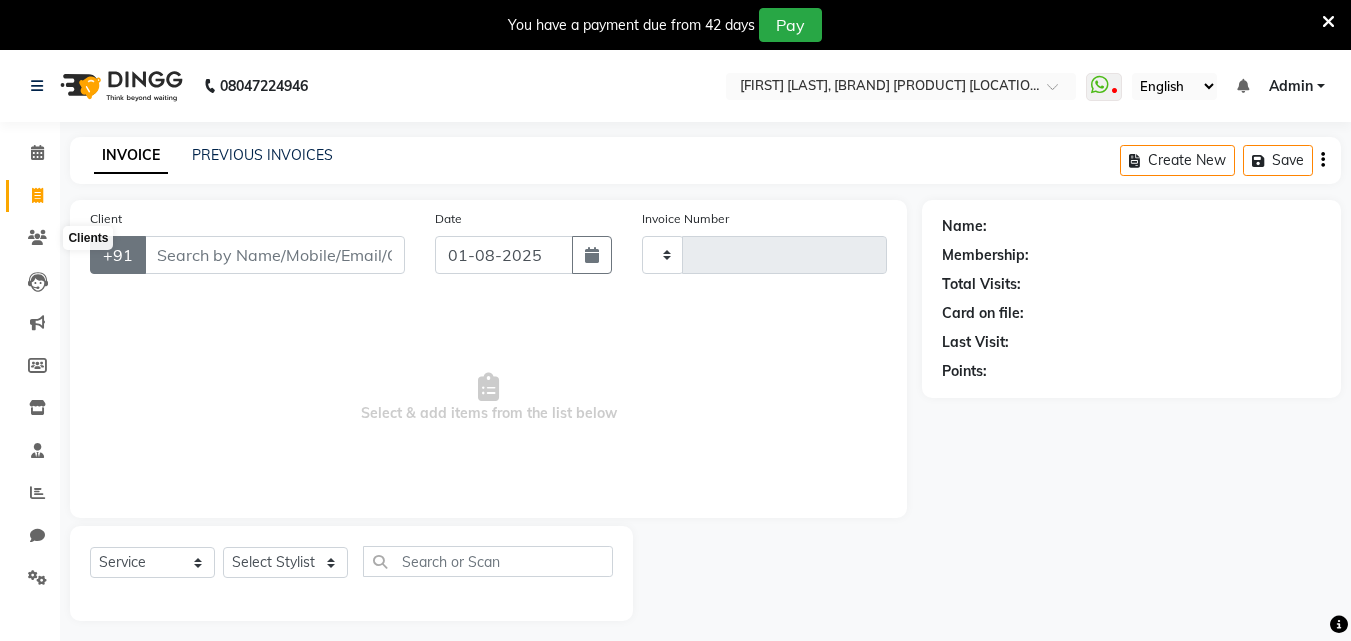 scroll, scrollTop: 50, scrollLeft: 0, axis: vertical 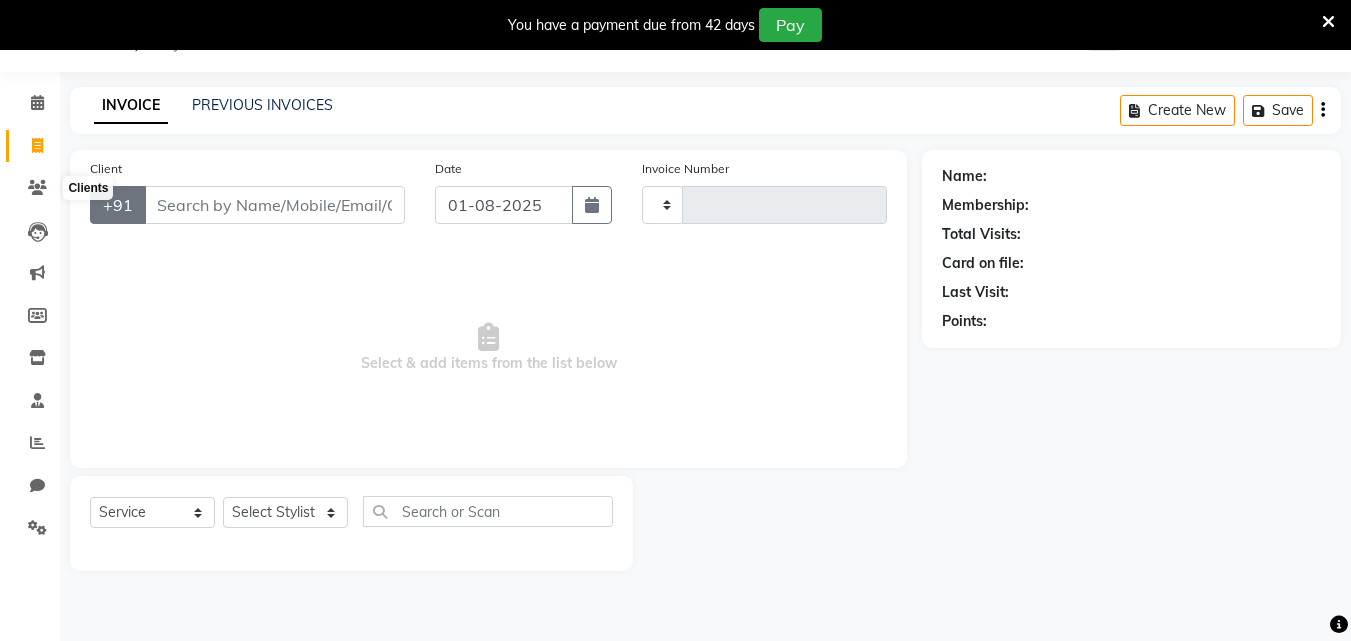 type on "0308" 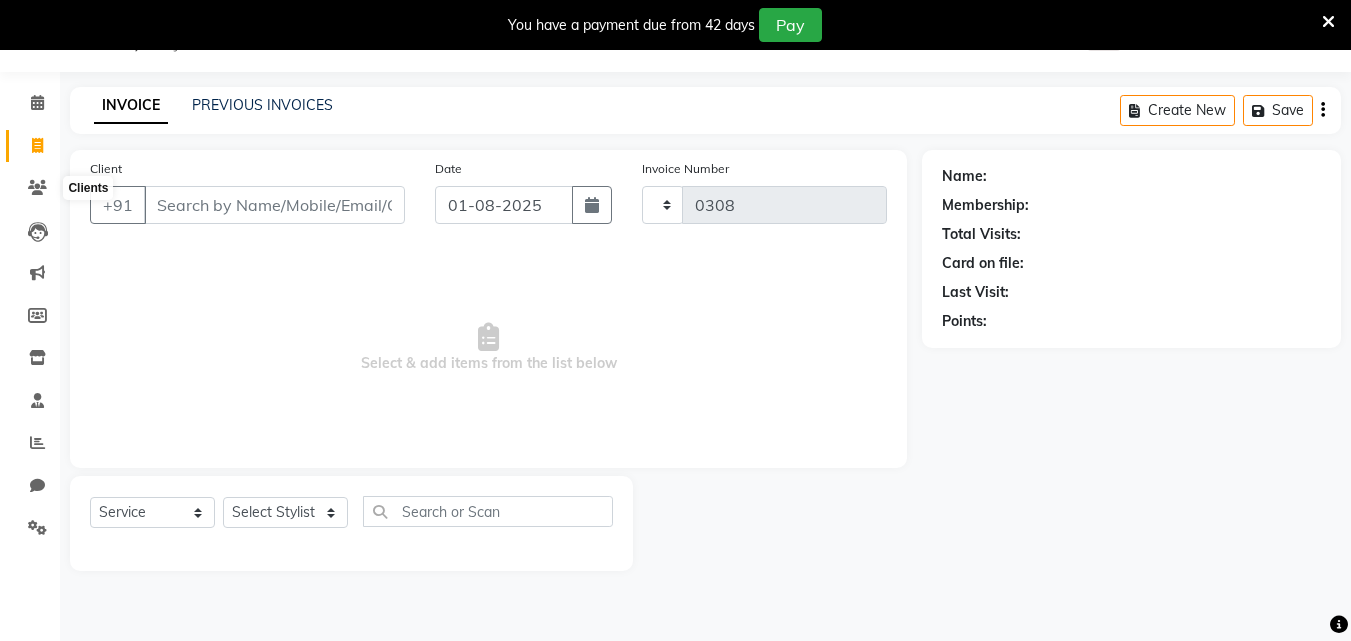 select on "8161" 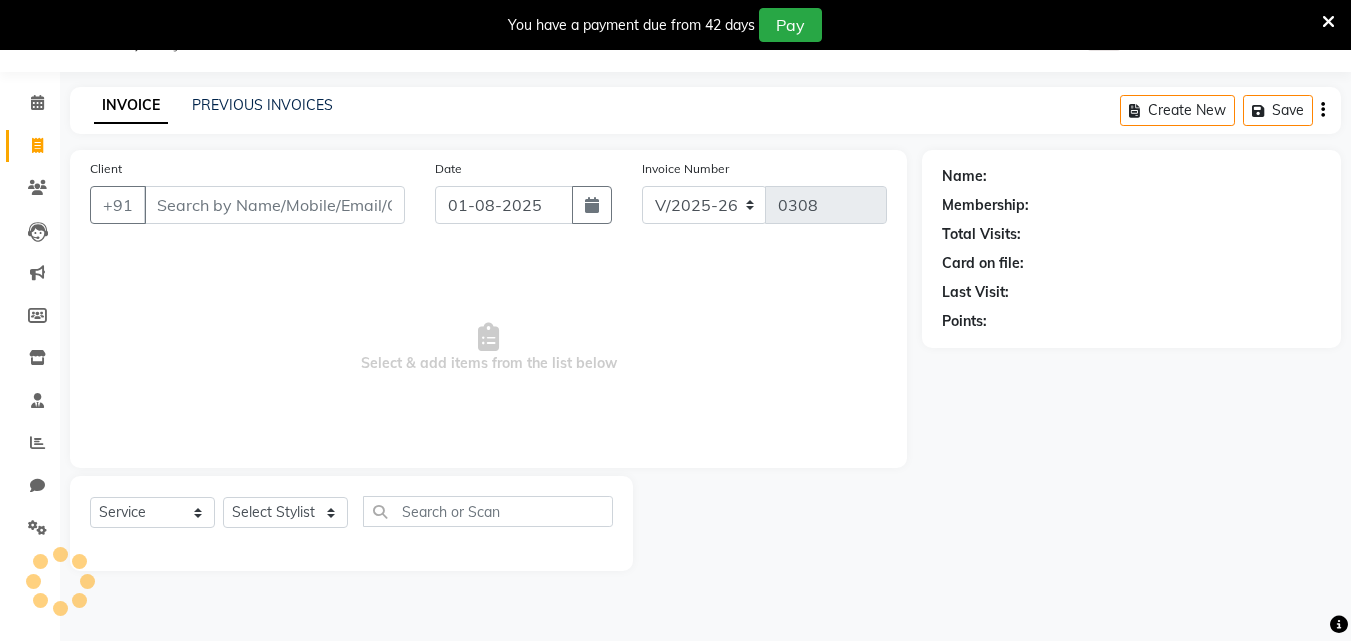 click on "Client" at bounding box center (274, 205) 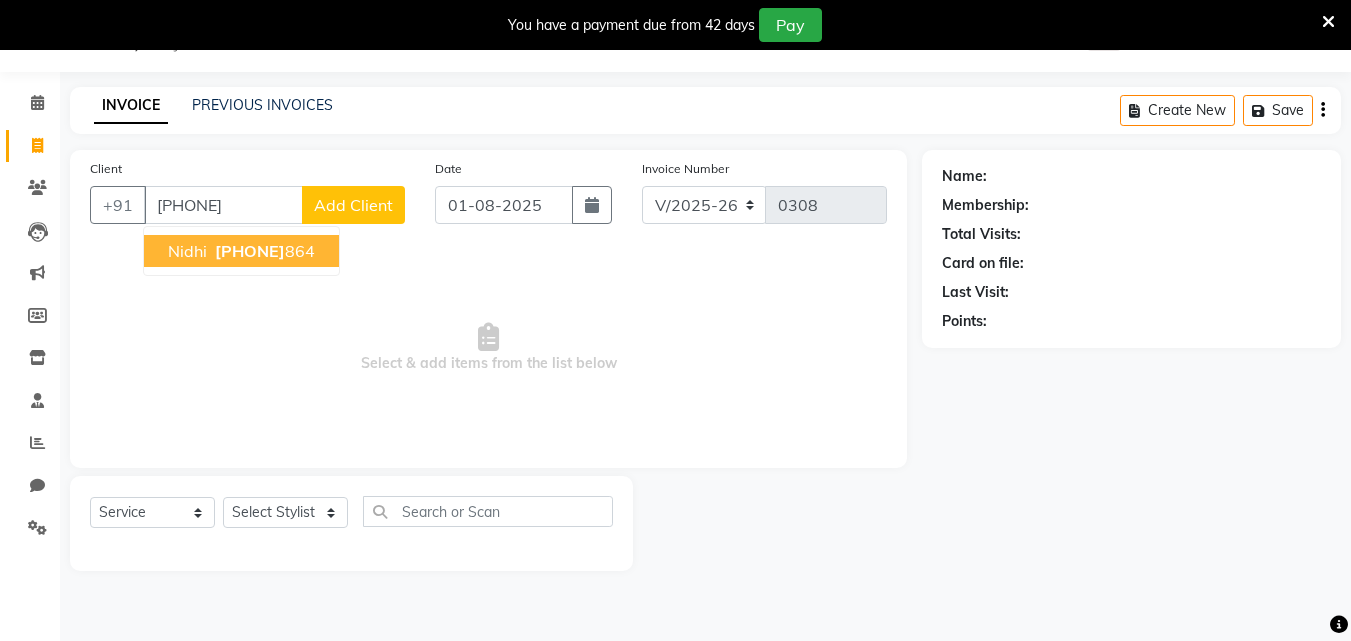 click on "nidhi" at bounding box center (187, 251) 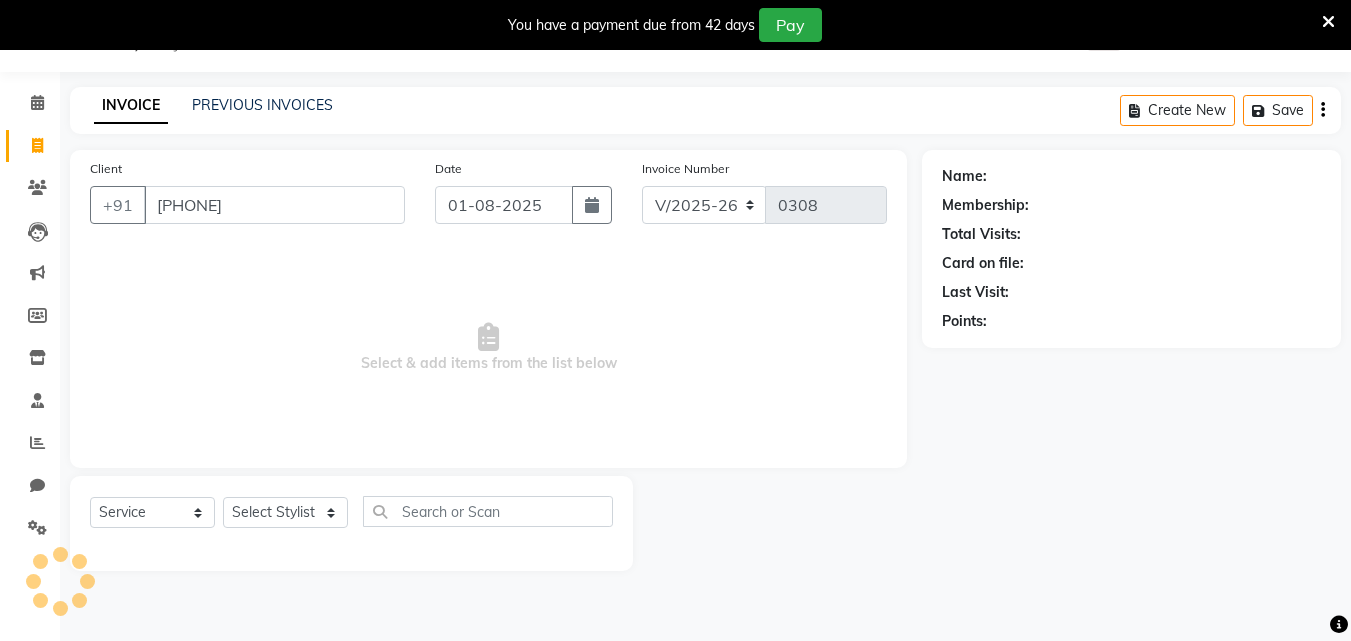 type on "[PHONE]" 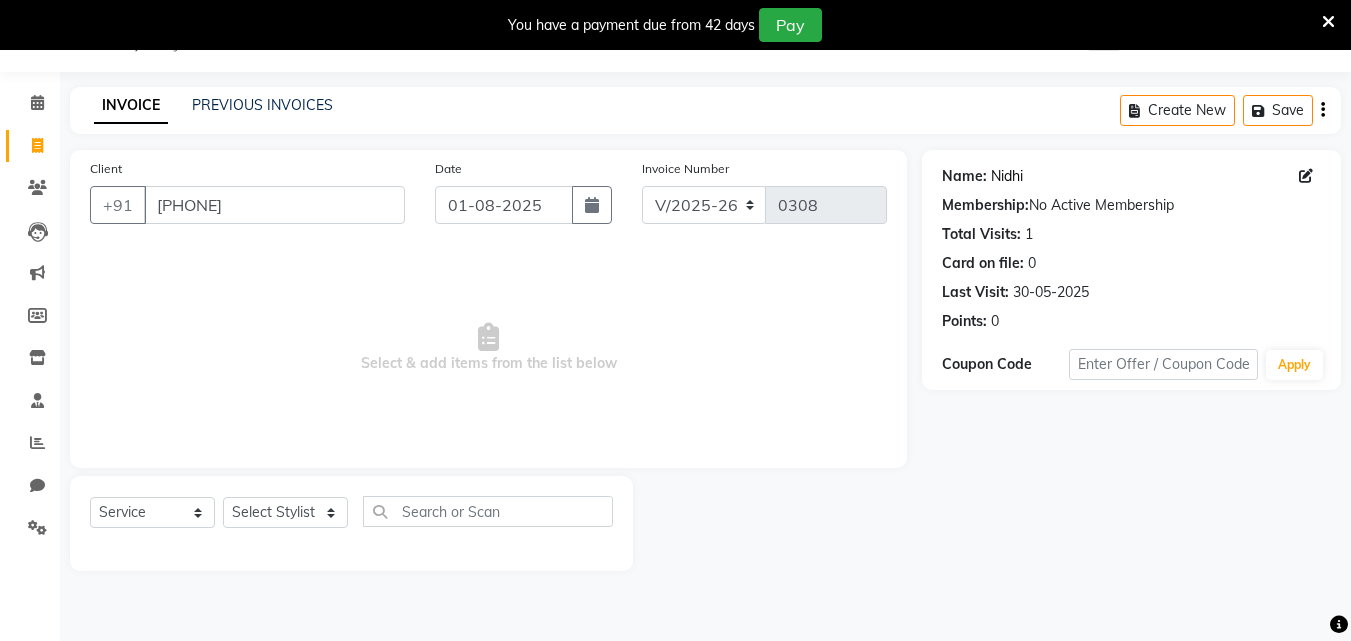 click on "Nidhi" 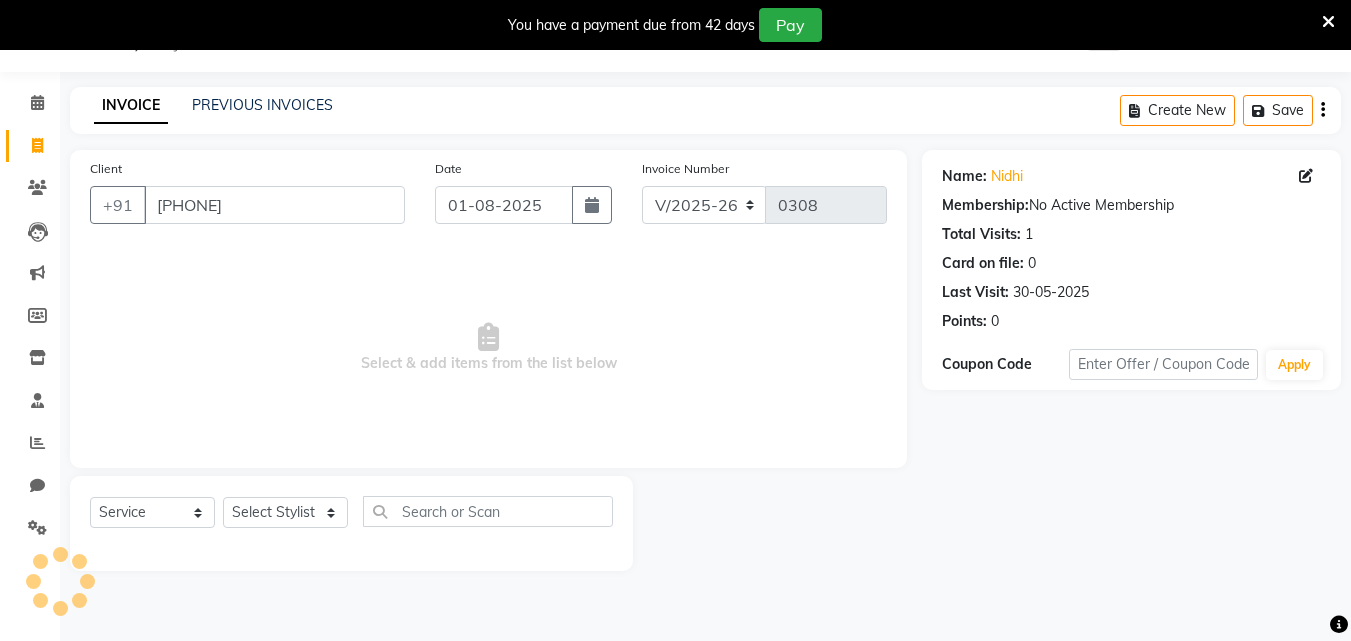 click on "Invoice" 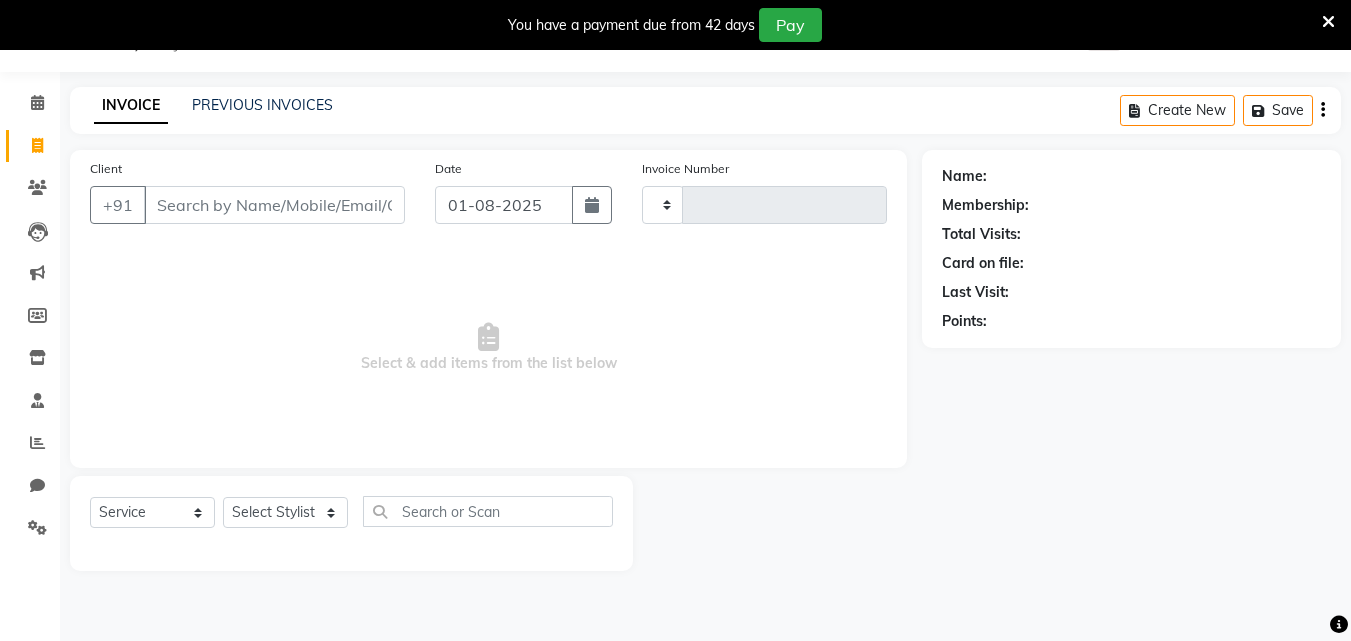 click on "Calendar" 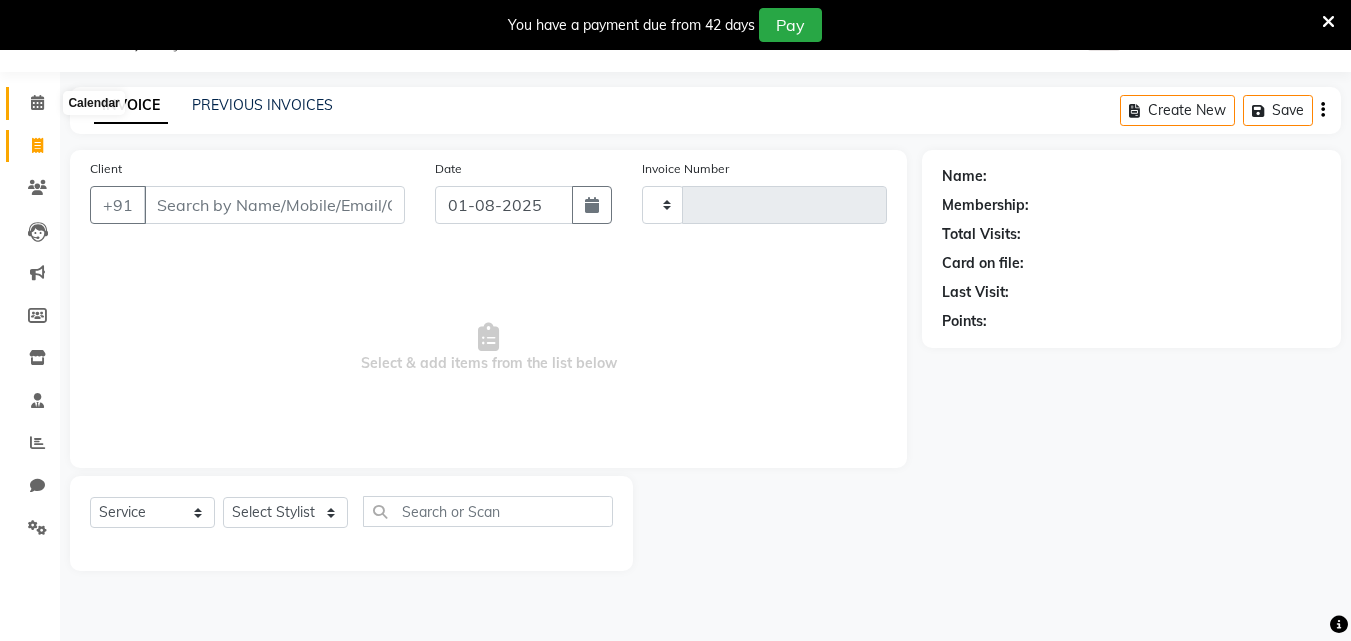 click 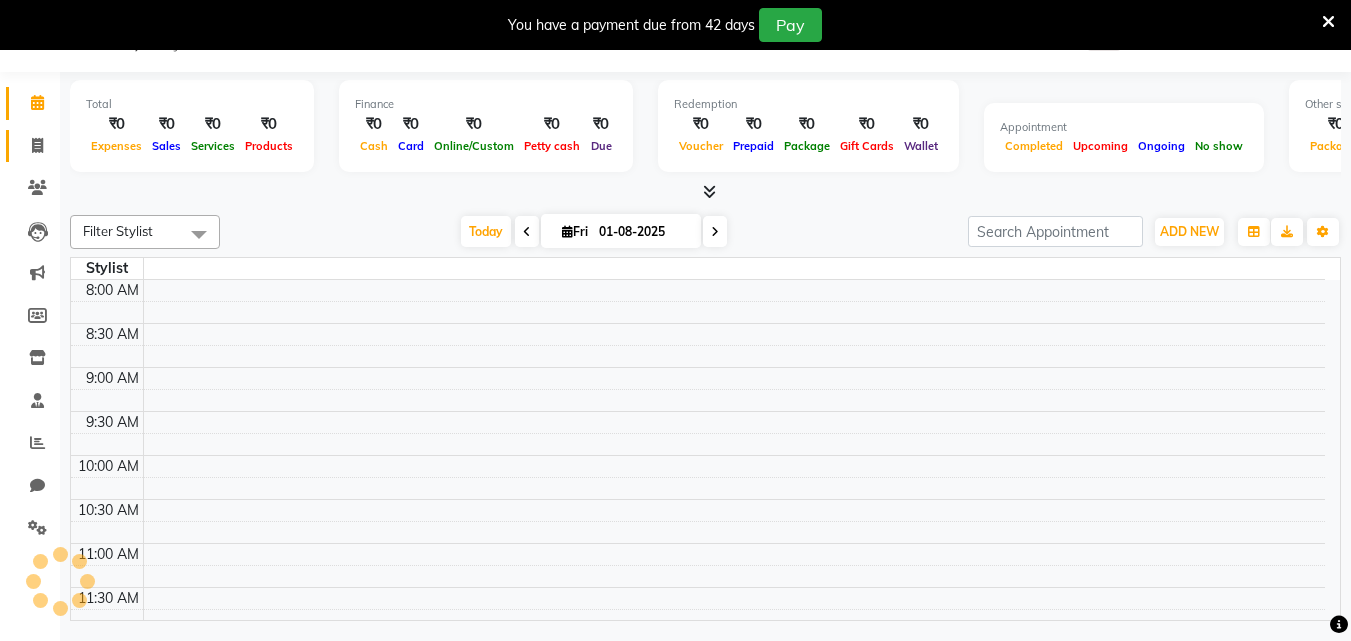 click on "Invoice" 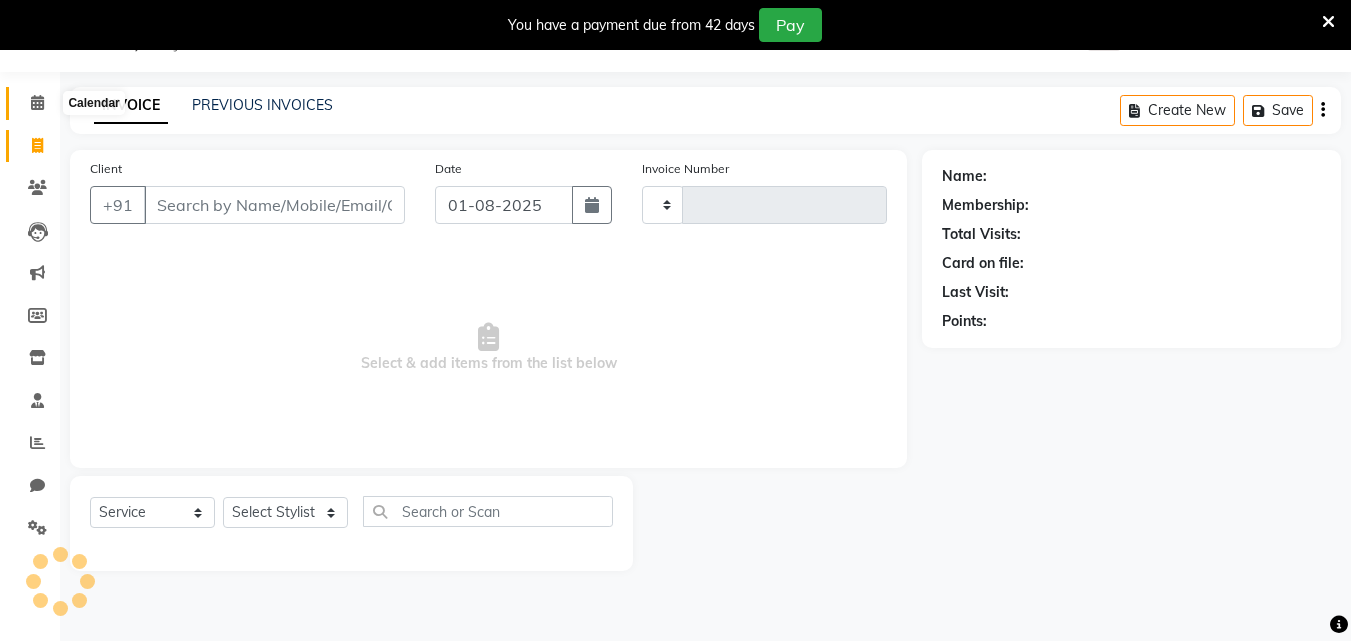 click 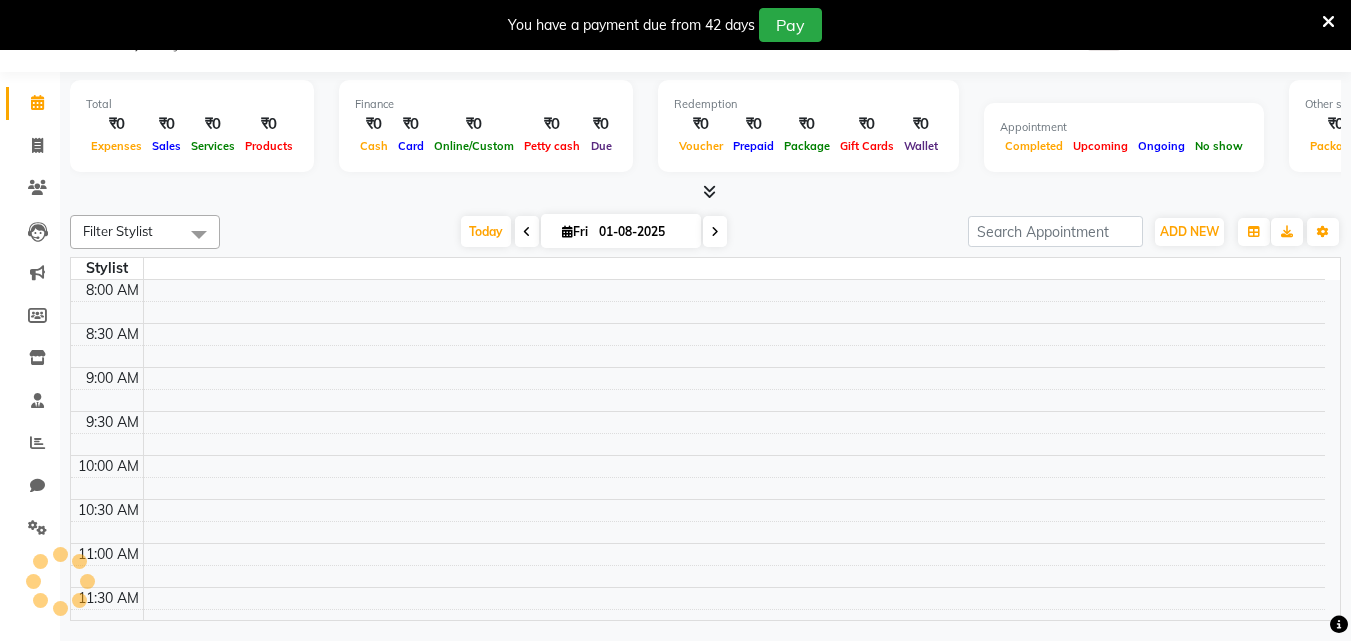 scroll, scrollTop: 807, scrollLeft: 0, axis: vertical 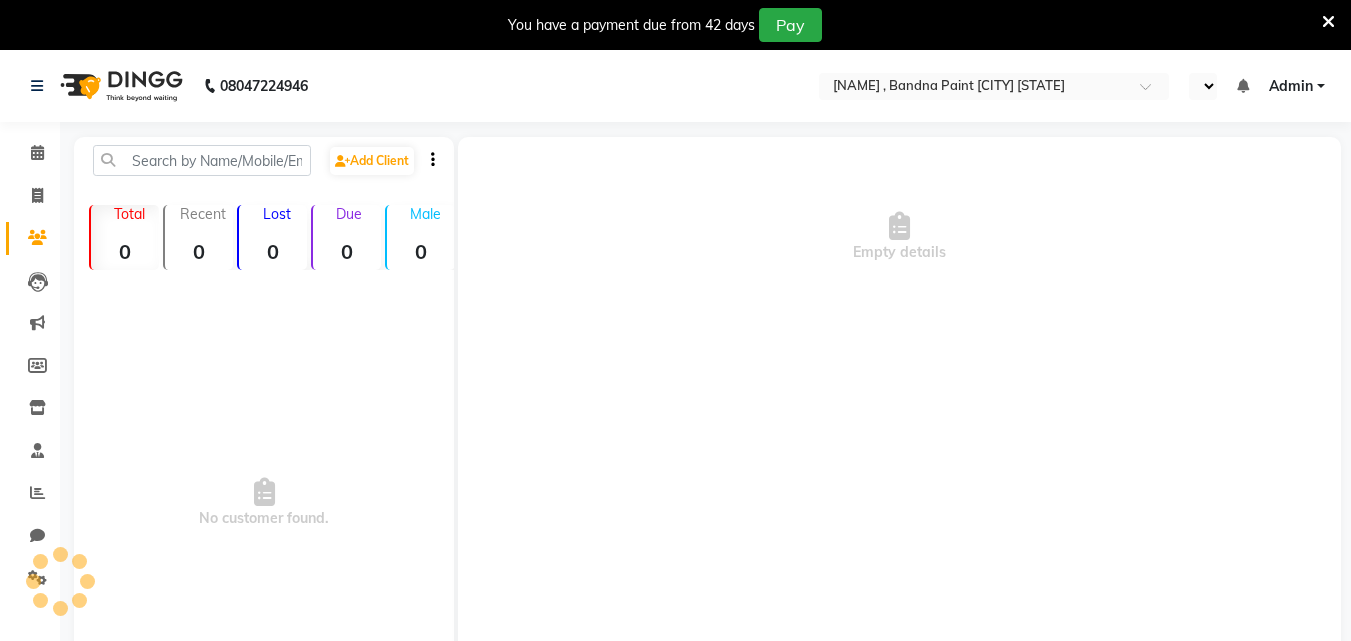 select on "en" 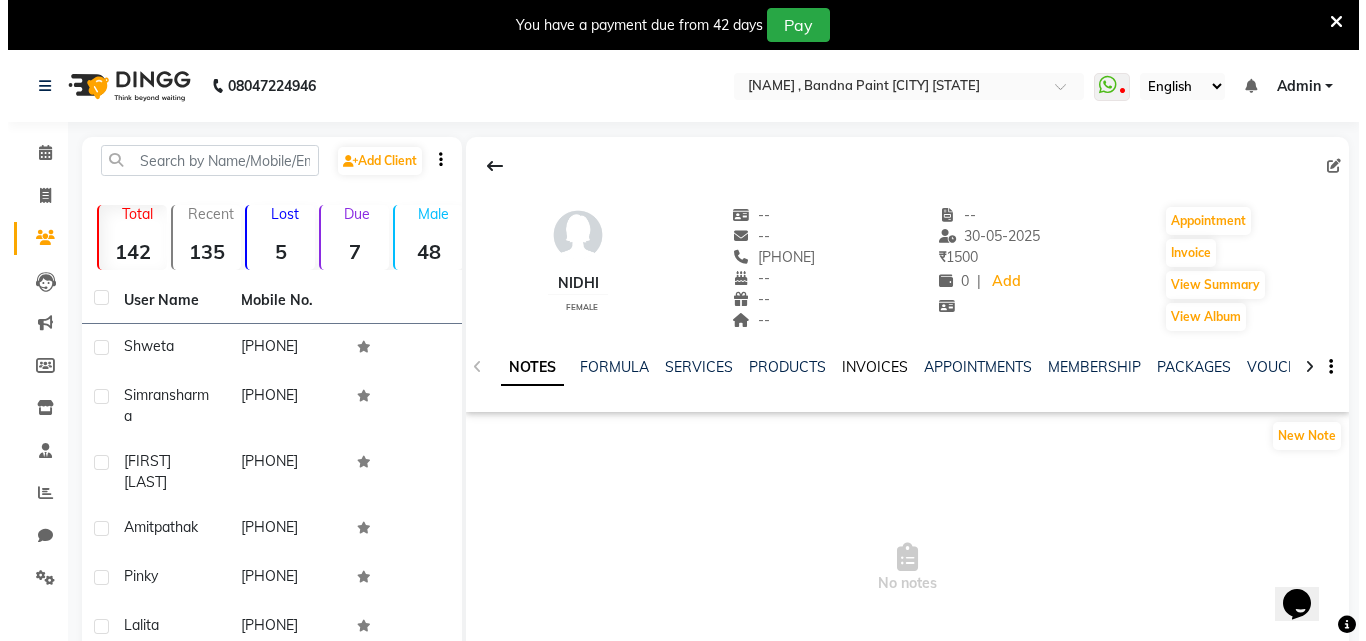 scroll, scrollTop: 0, scrollLeft: 0, axis: both 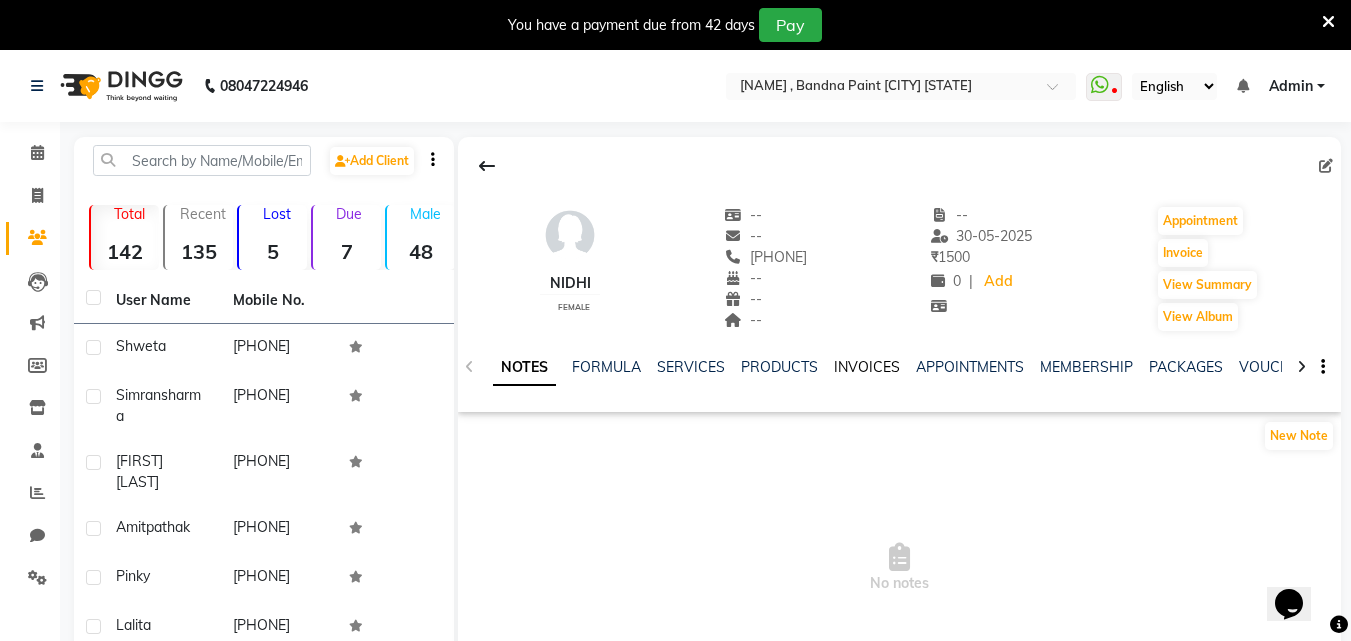click on "INVOICES" 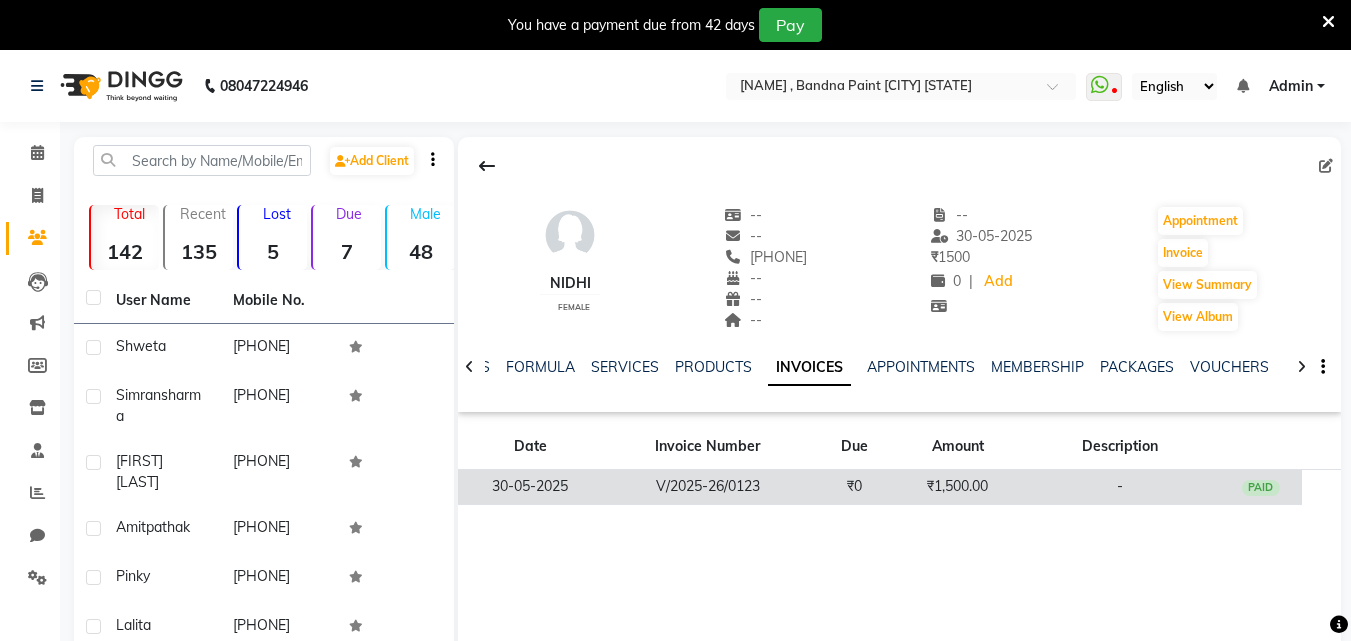 click on "₹1,500.00" 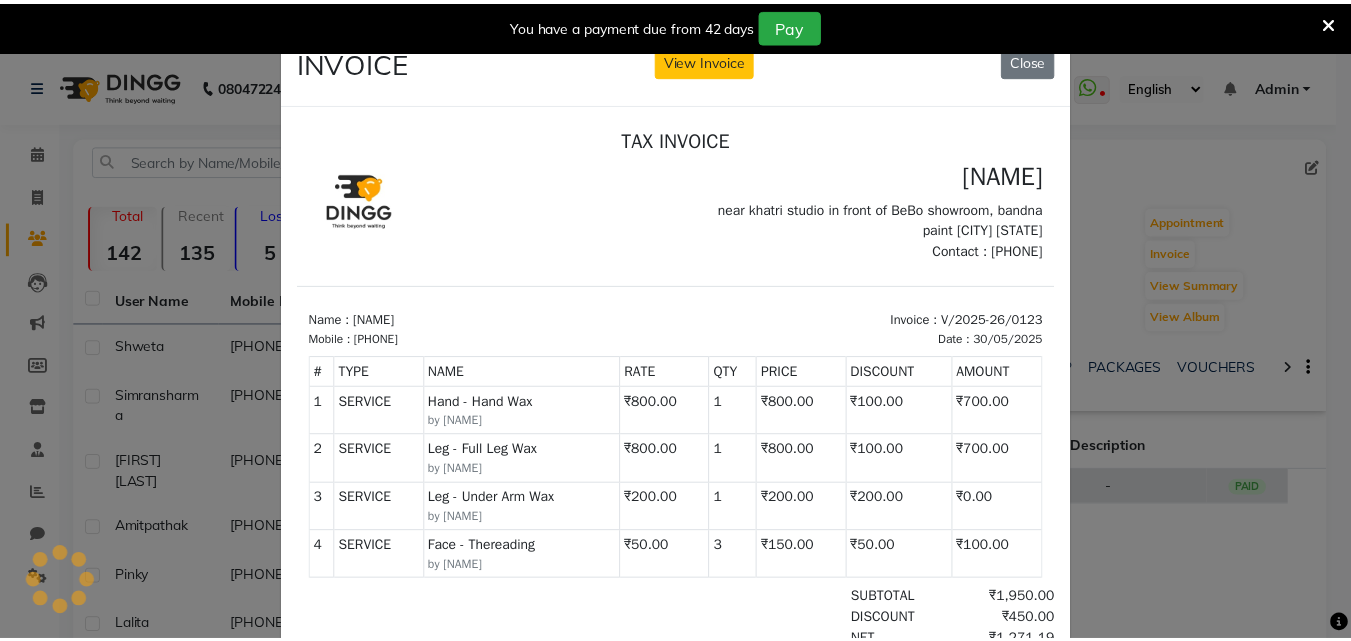 scroll, scrollTop: 0, scrollLeft: 0, axis: both 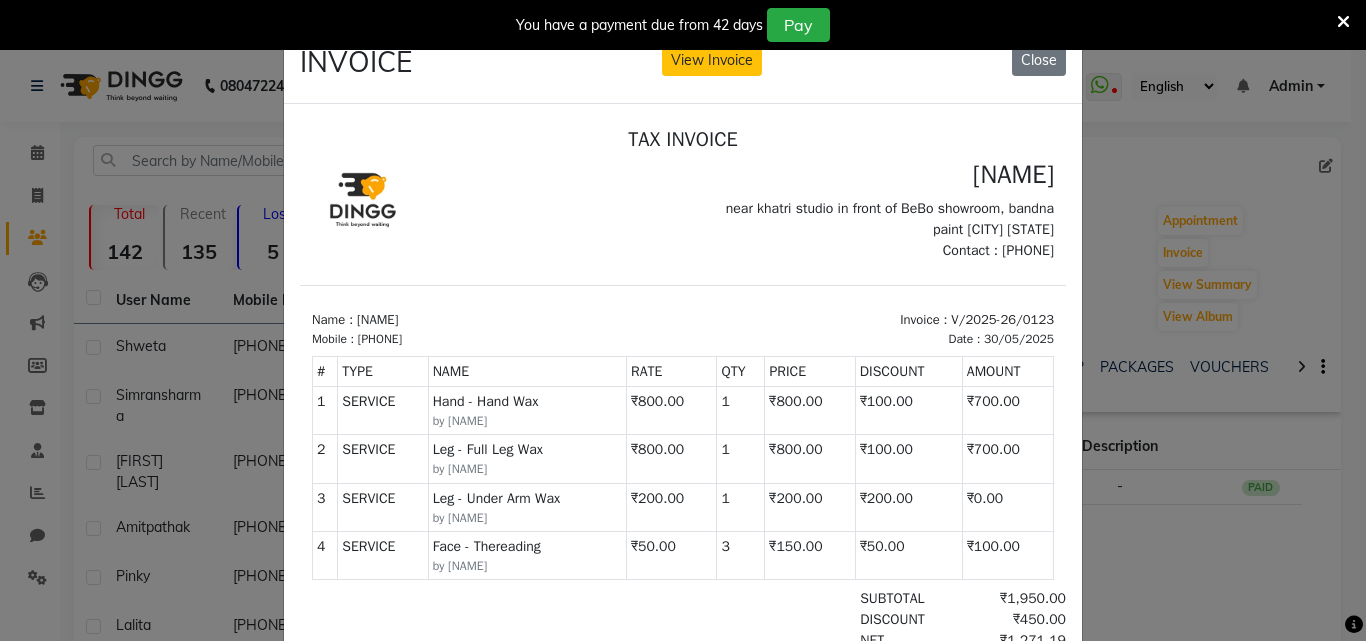 click on "INVOICE View Invoice Close" 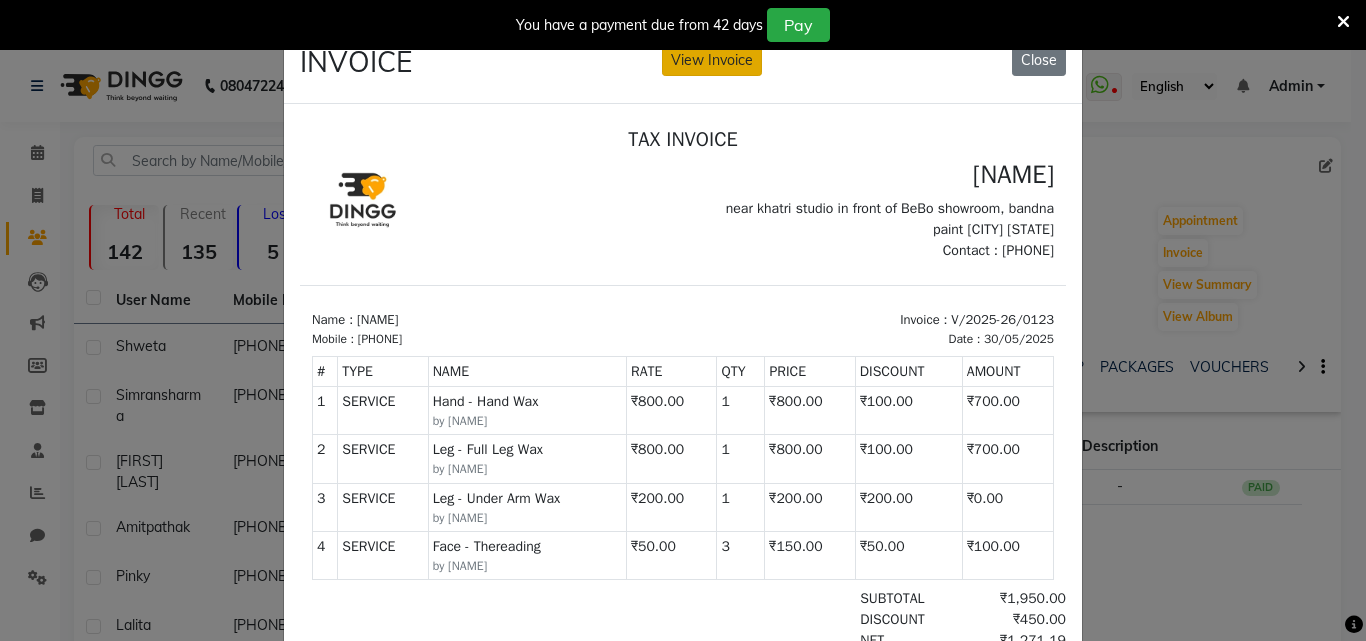 click on "View Invoice" 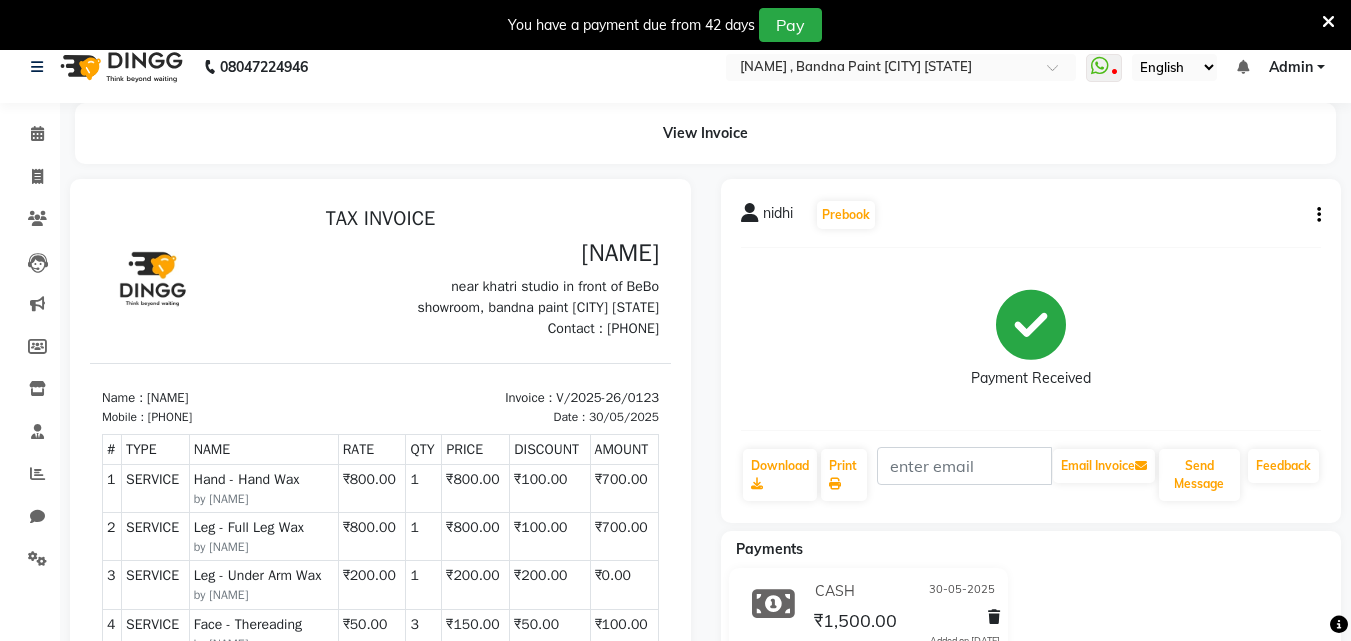 scroll, scrollTop: 0, scrollLeft: 0, axis: both 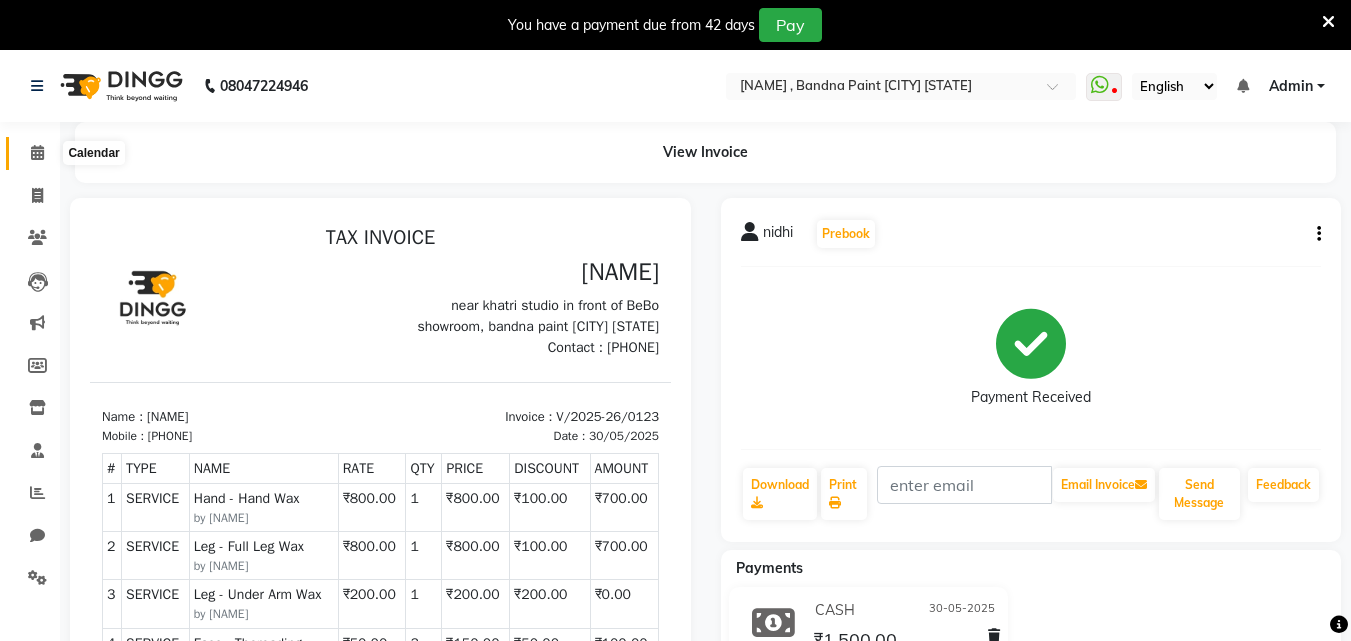 click 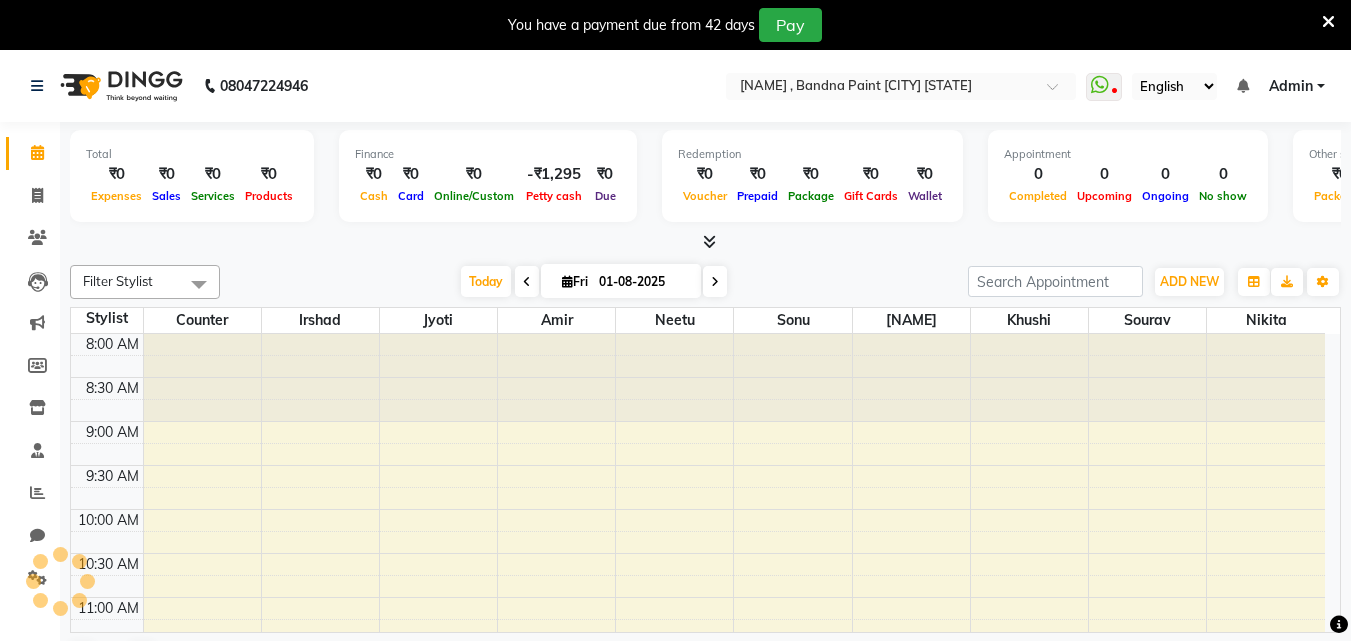 scroll, scrollTop: 0, scrollLeft: 0, axis: both 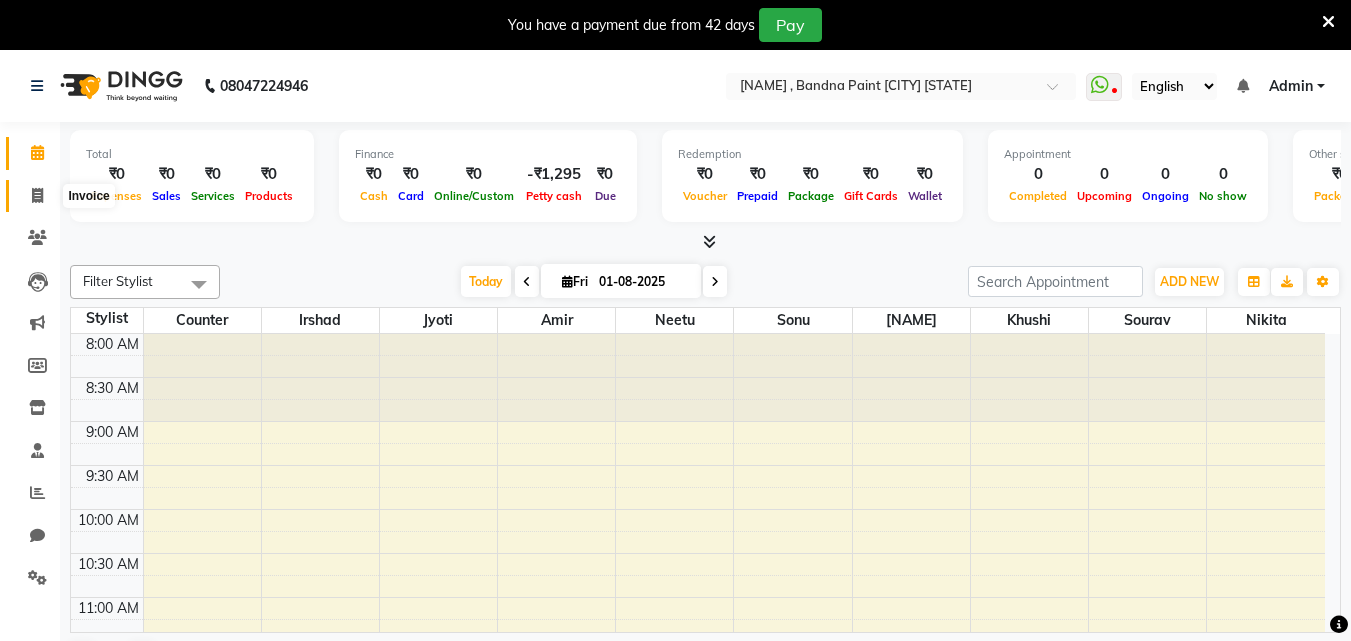 click 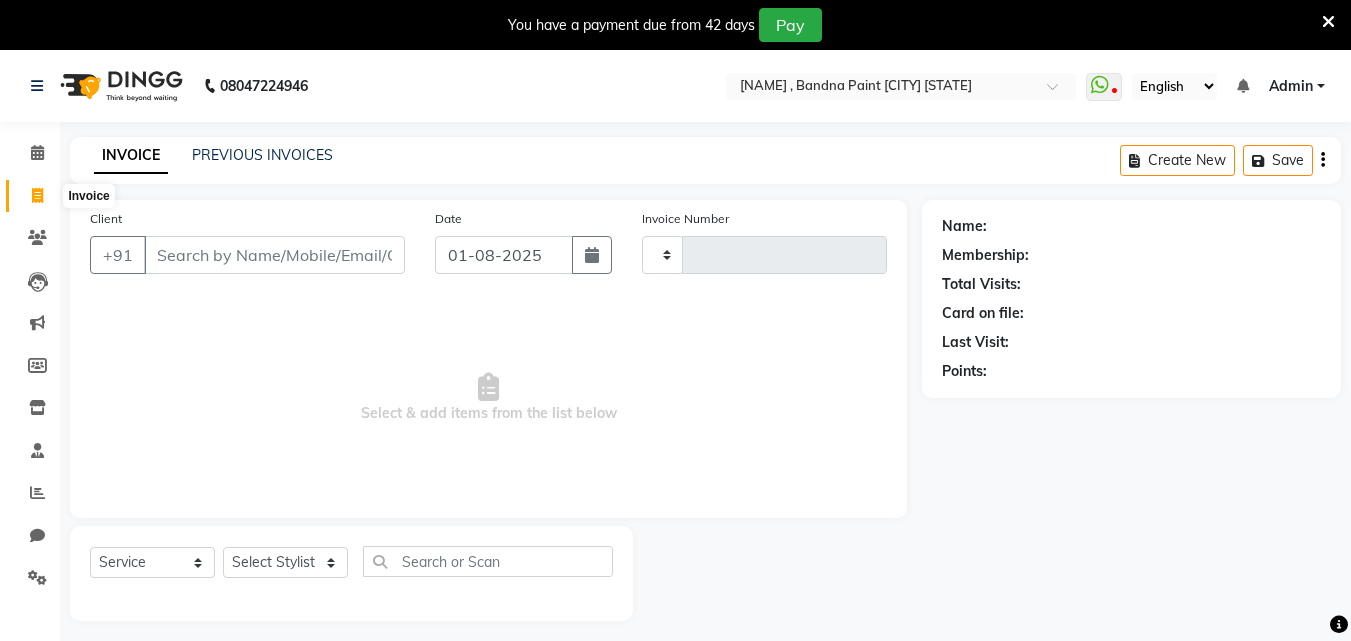 click 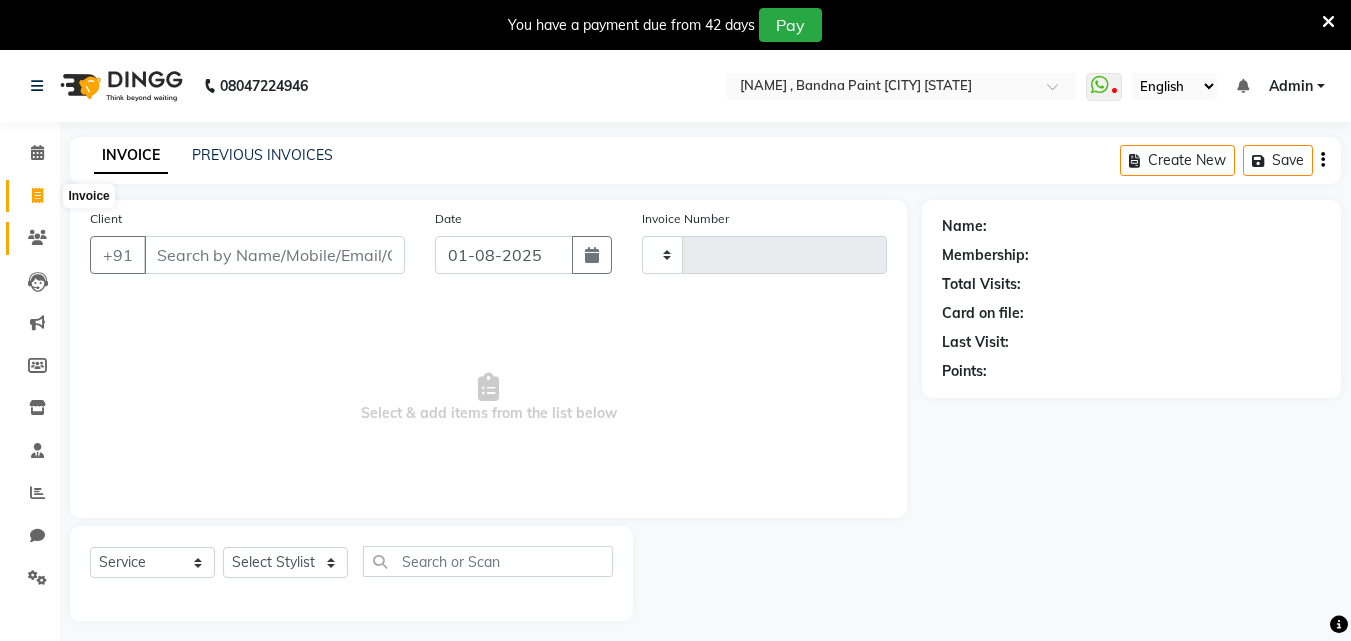 scroll, scrollTop: 50, scrollLeft: 0, axis: vertical 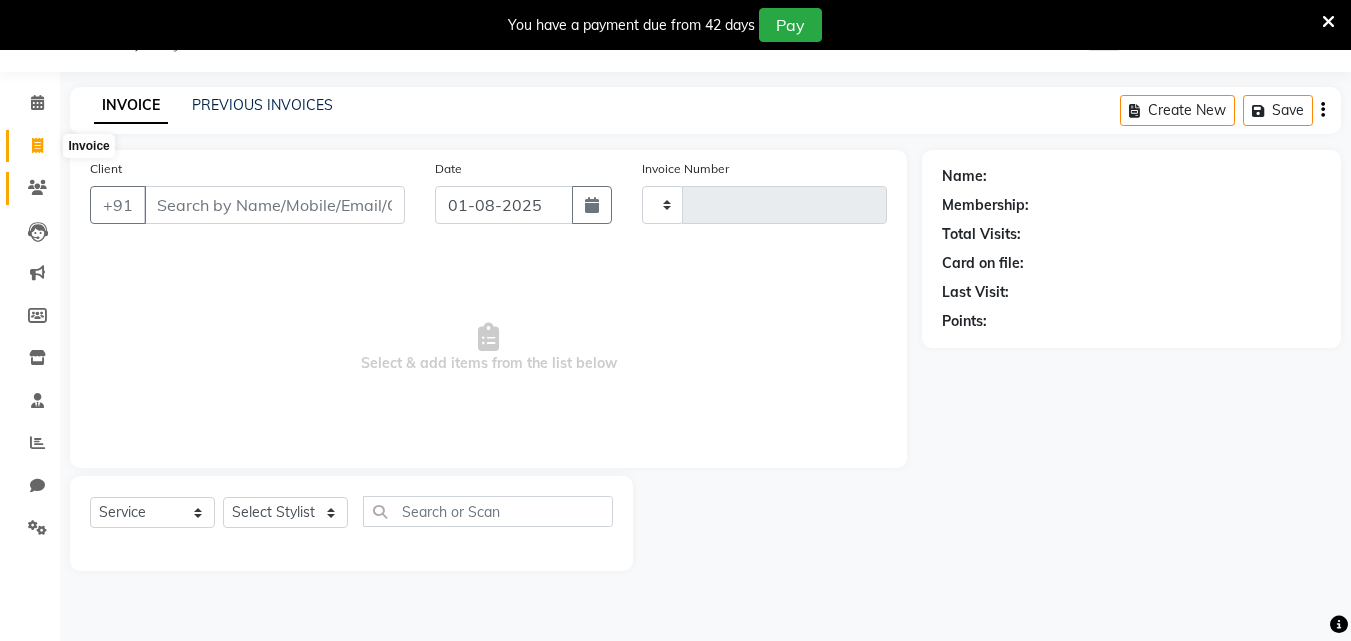 select on "service" 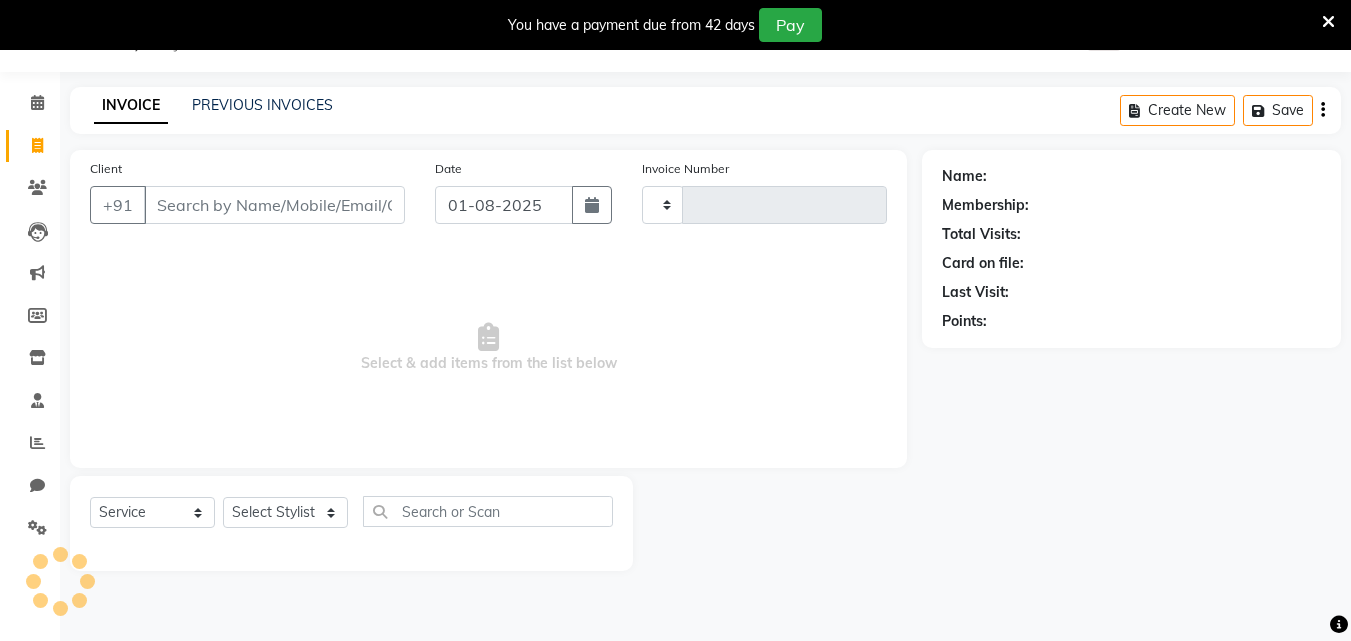 click on "Client" at bounding box center [274, 205] 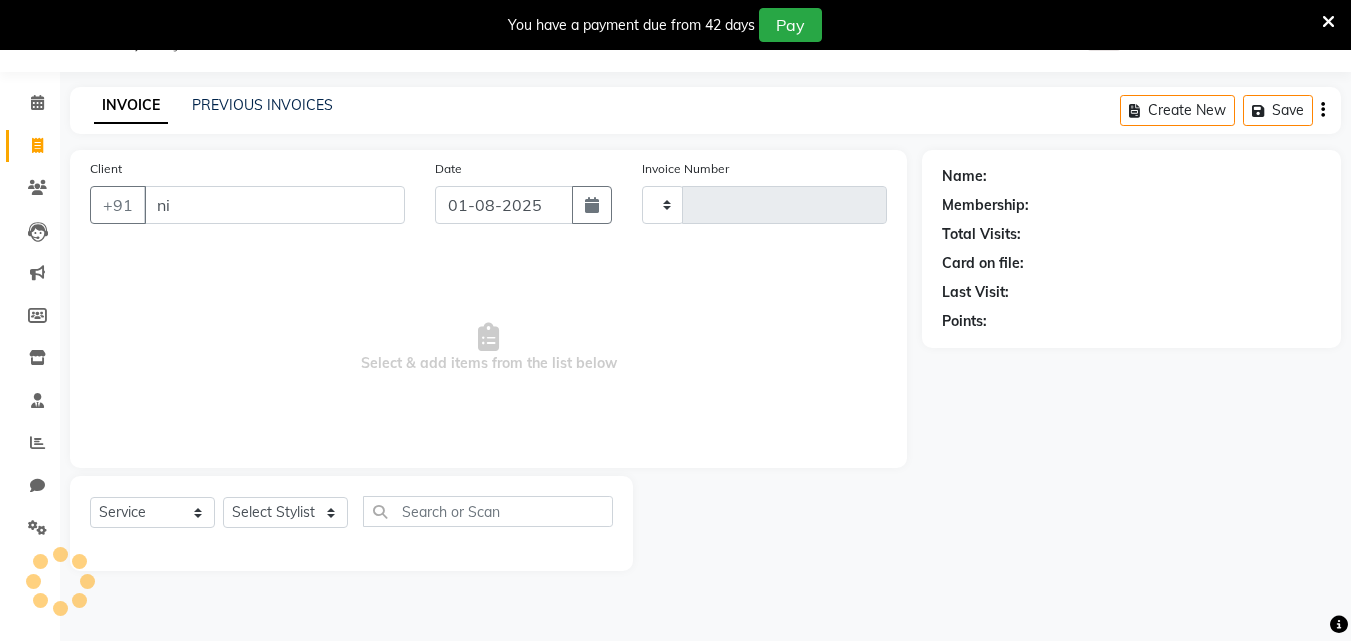 type on "nid" 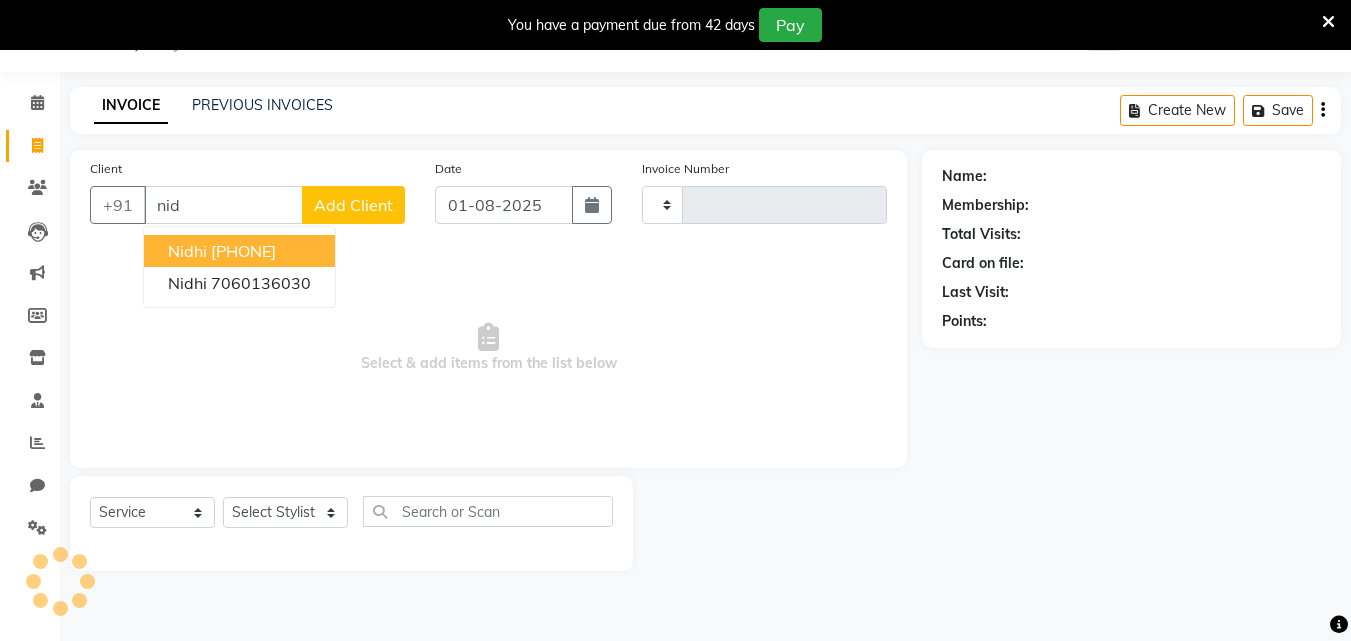 type on "0308" 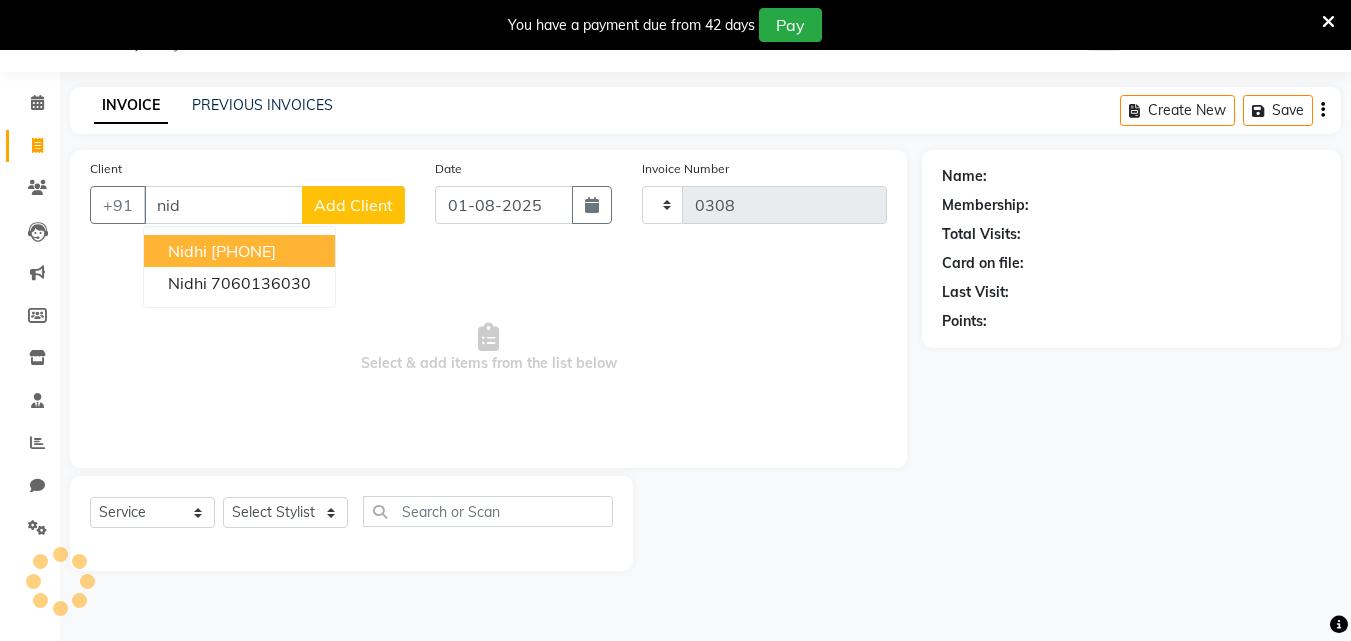 select on "8161" 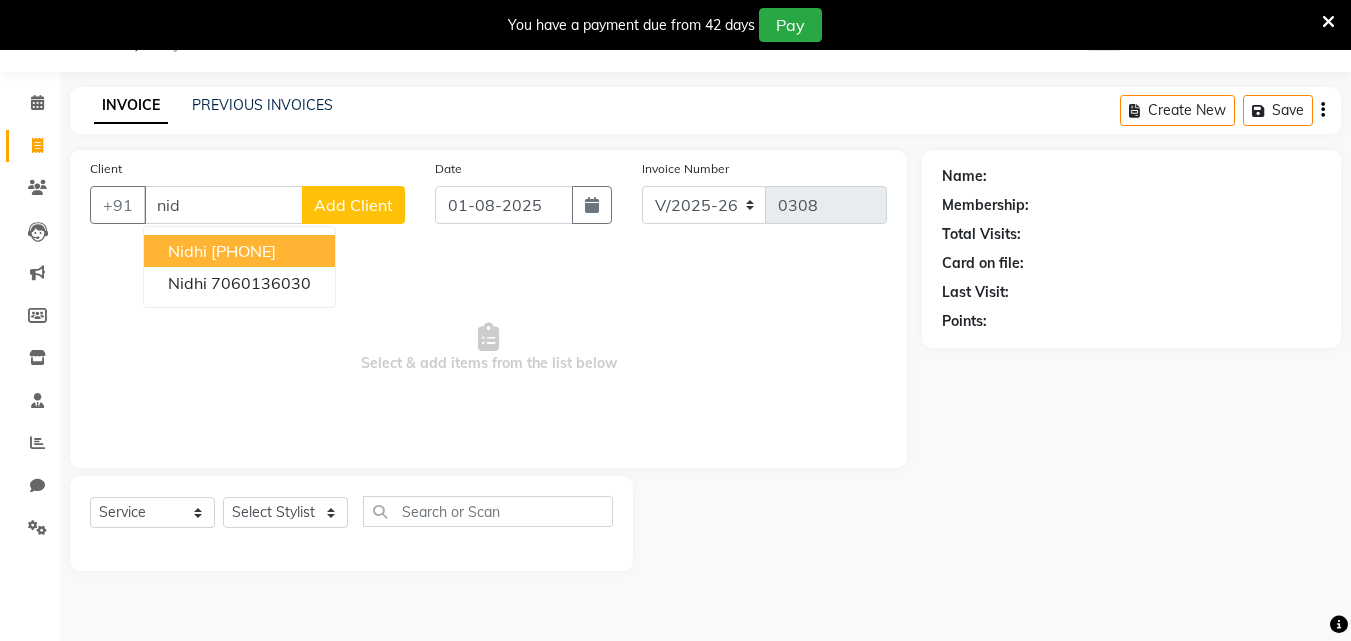 click on "nidhi" at bounding box center [187, 251] 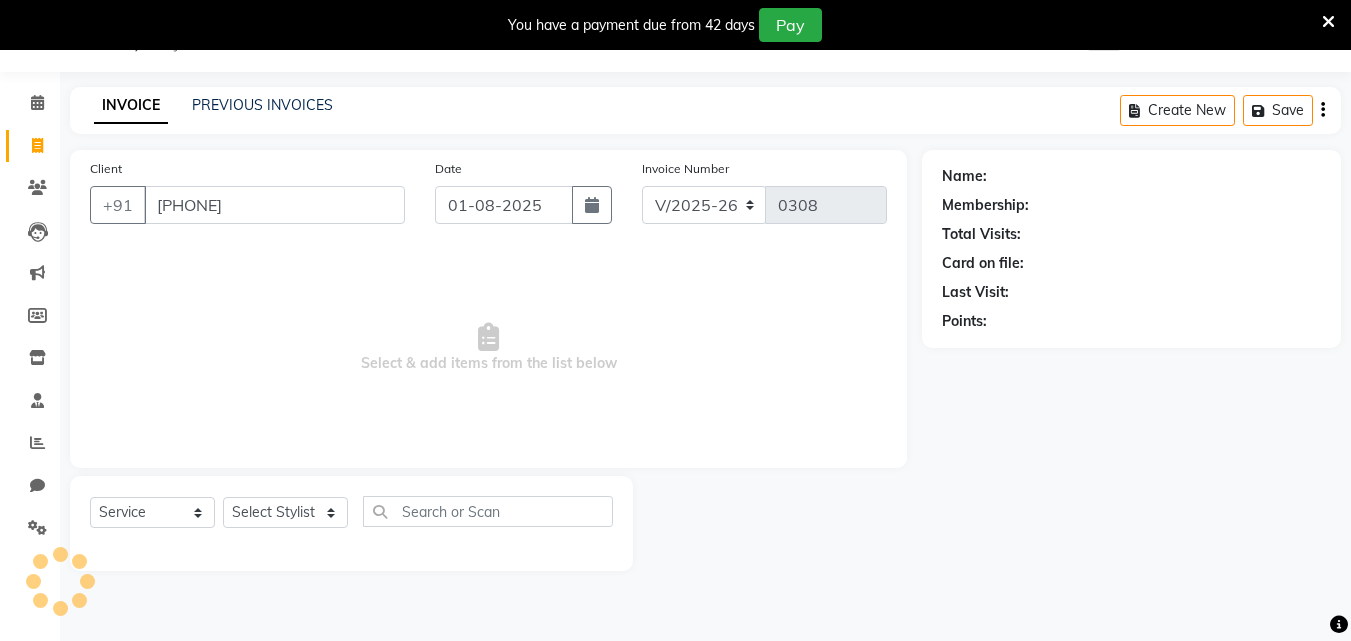 type on "[PHONE]" 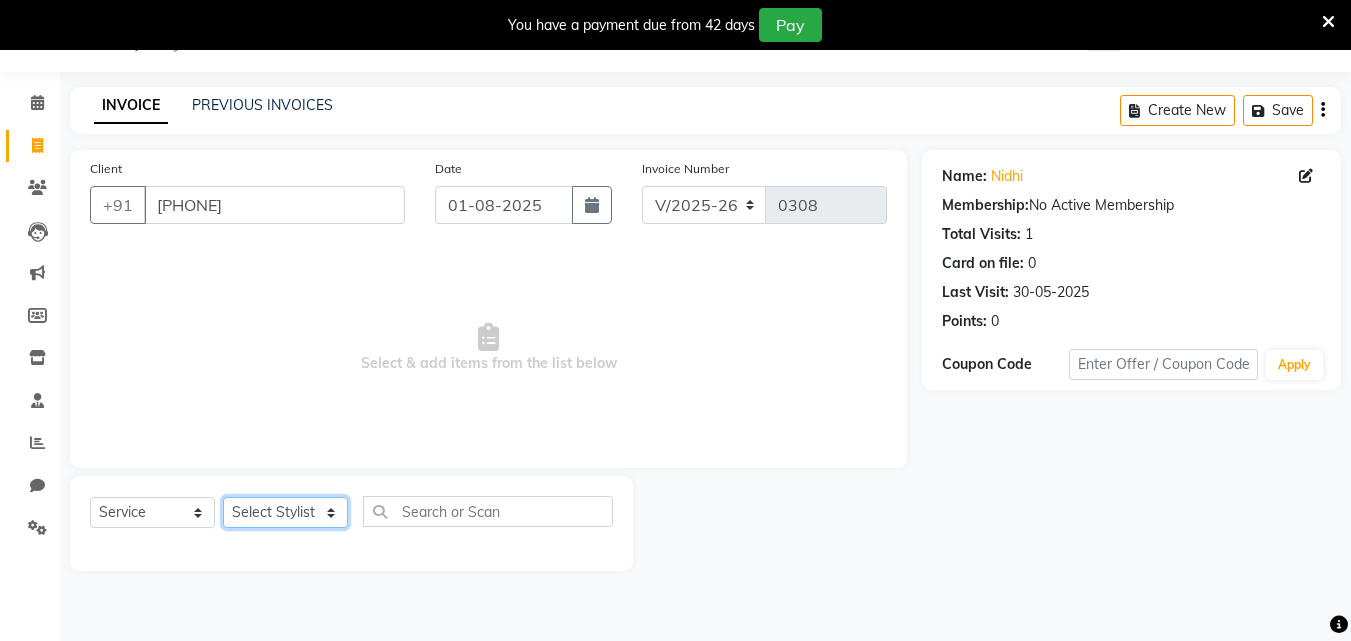 click on "Select Stylist amir counter irshad  jyoti khushi neetu nikita  sadhna sonu sourav" 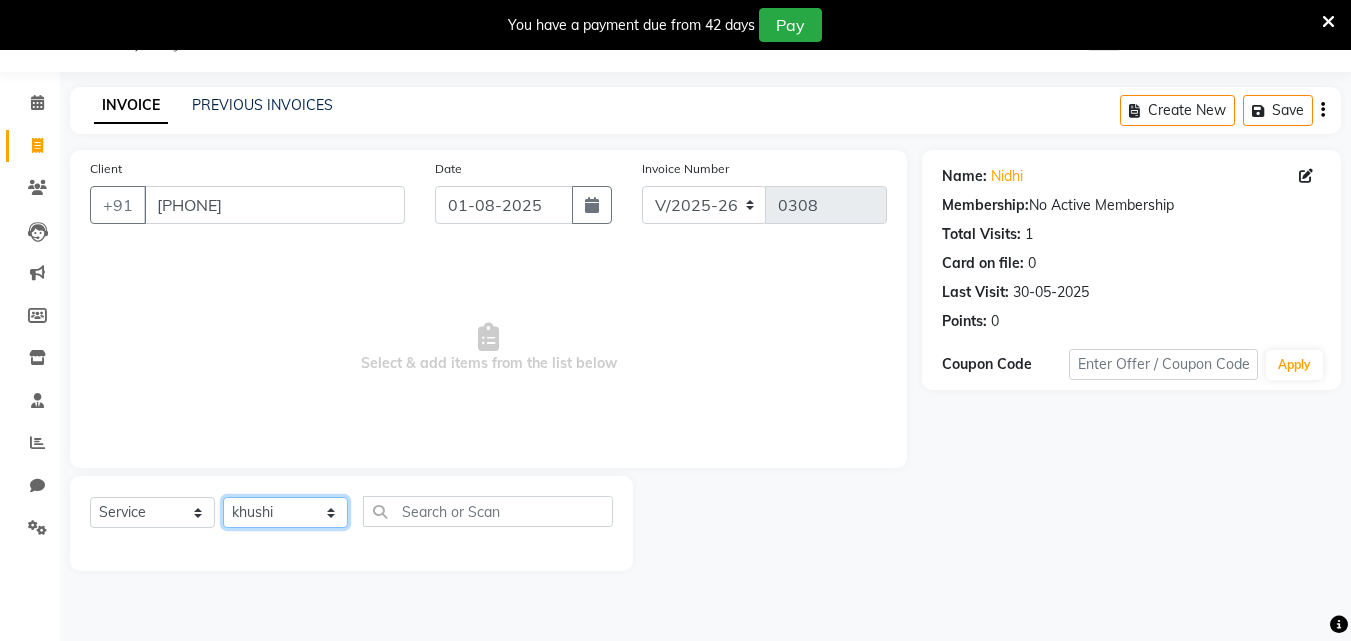 click on "Select Stylist amir counter irshad  jyoti khushi neetu nikita  sadhna sonu sourav" 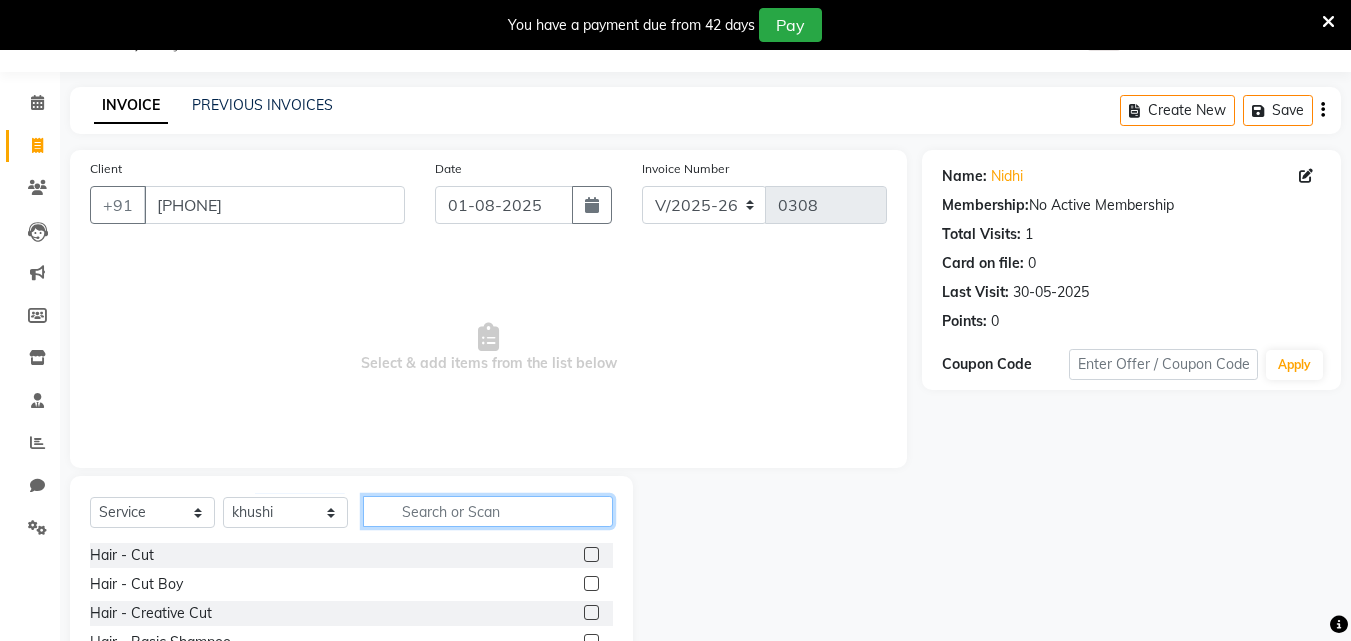 click 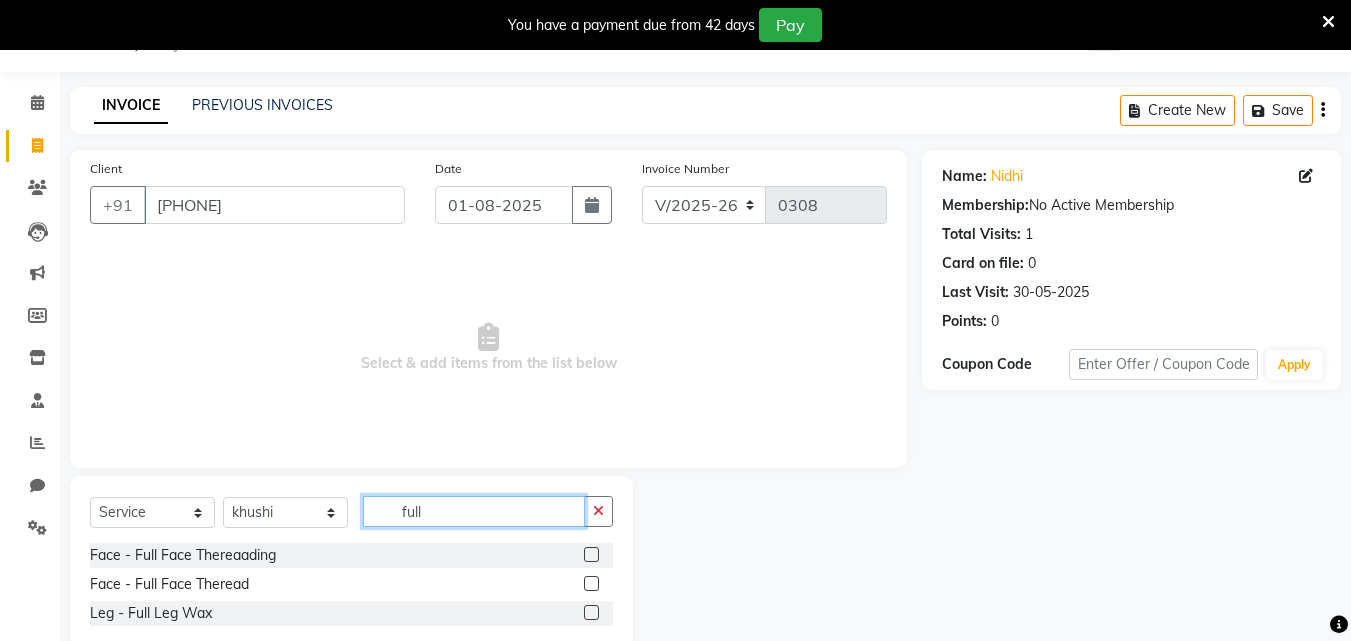 type on "full" 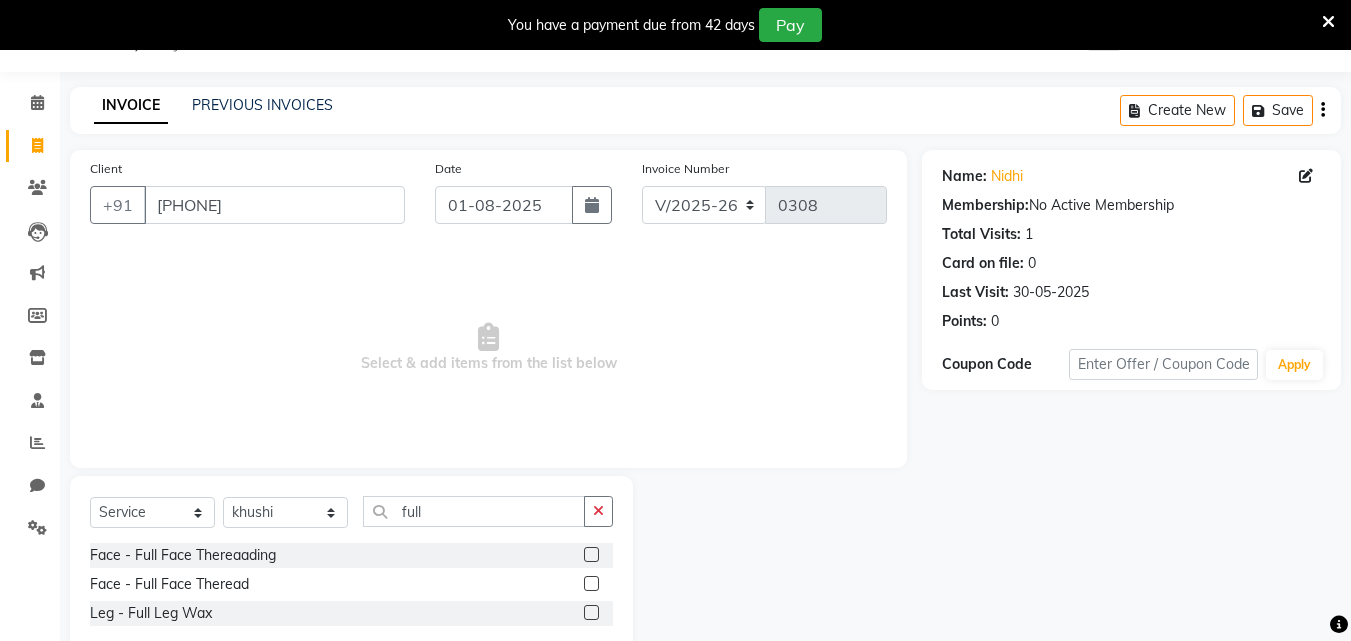 click 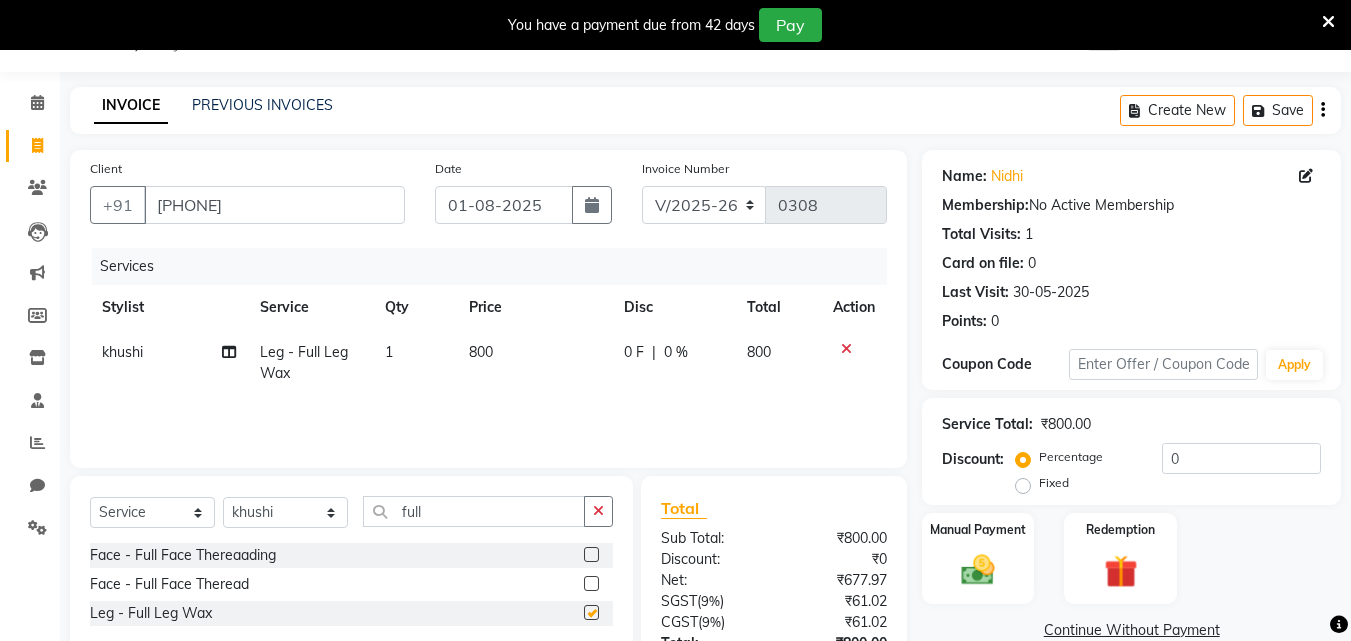 checkbox on "false" 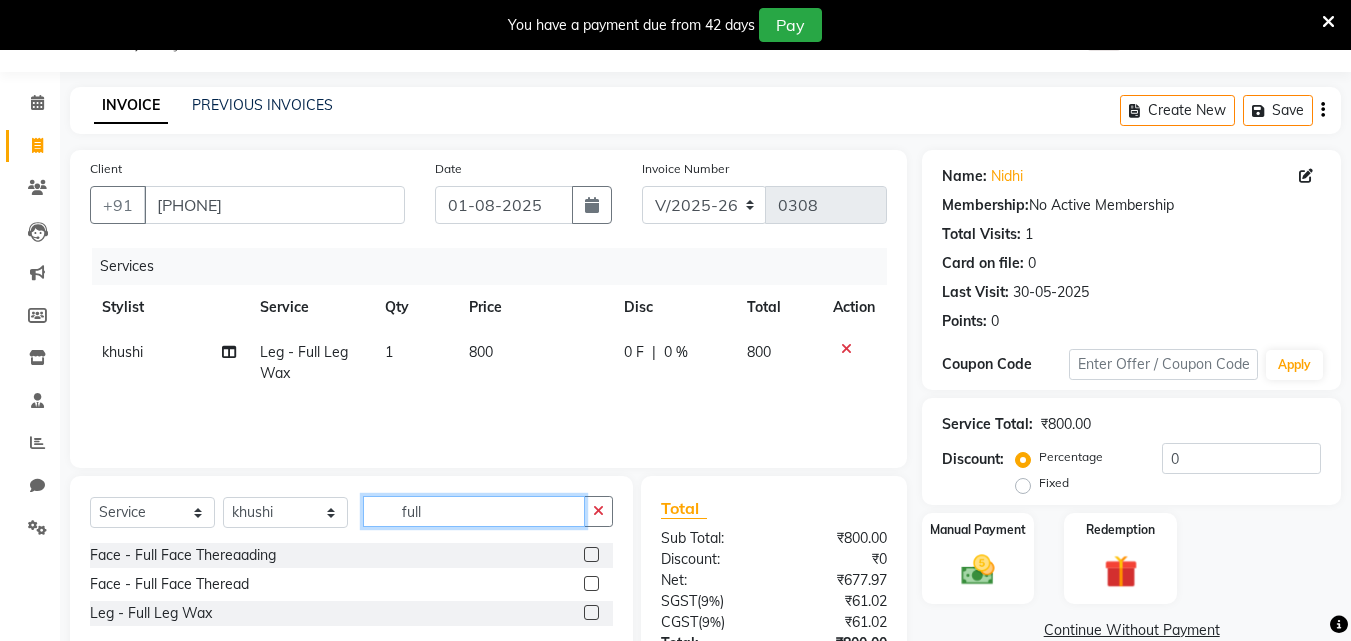 click on "full" 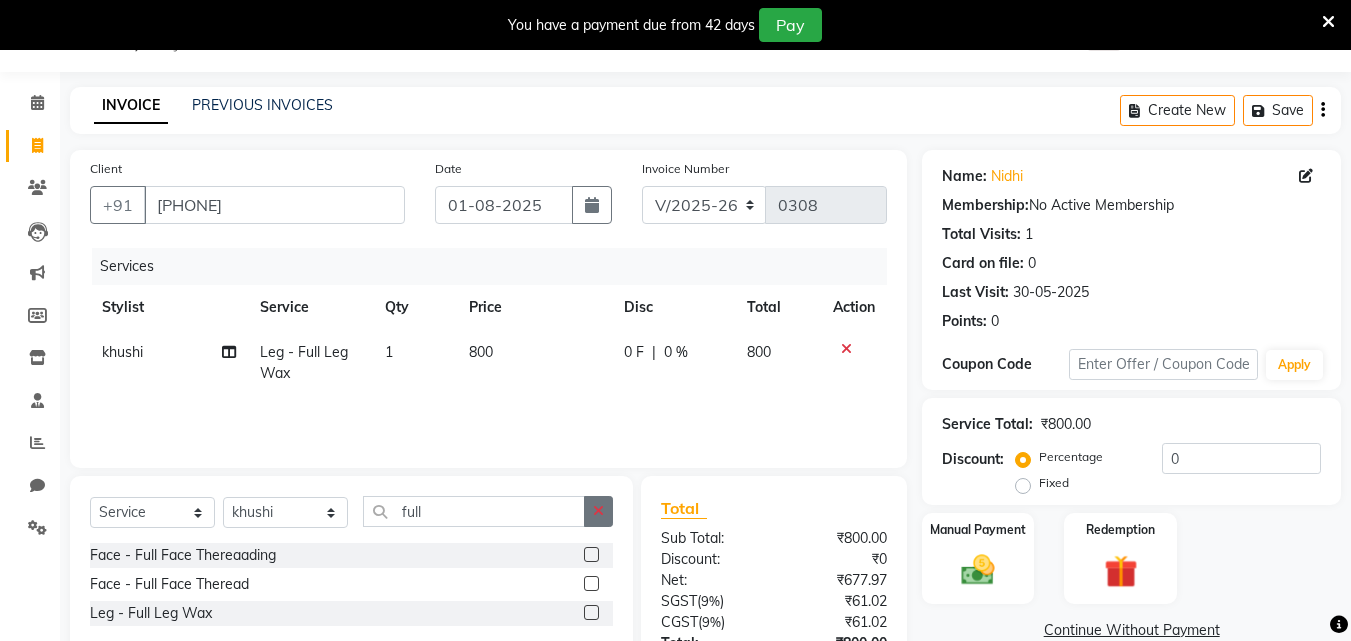 click 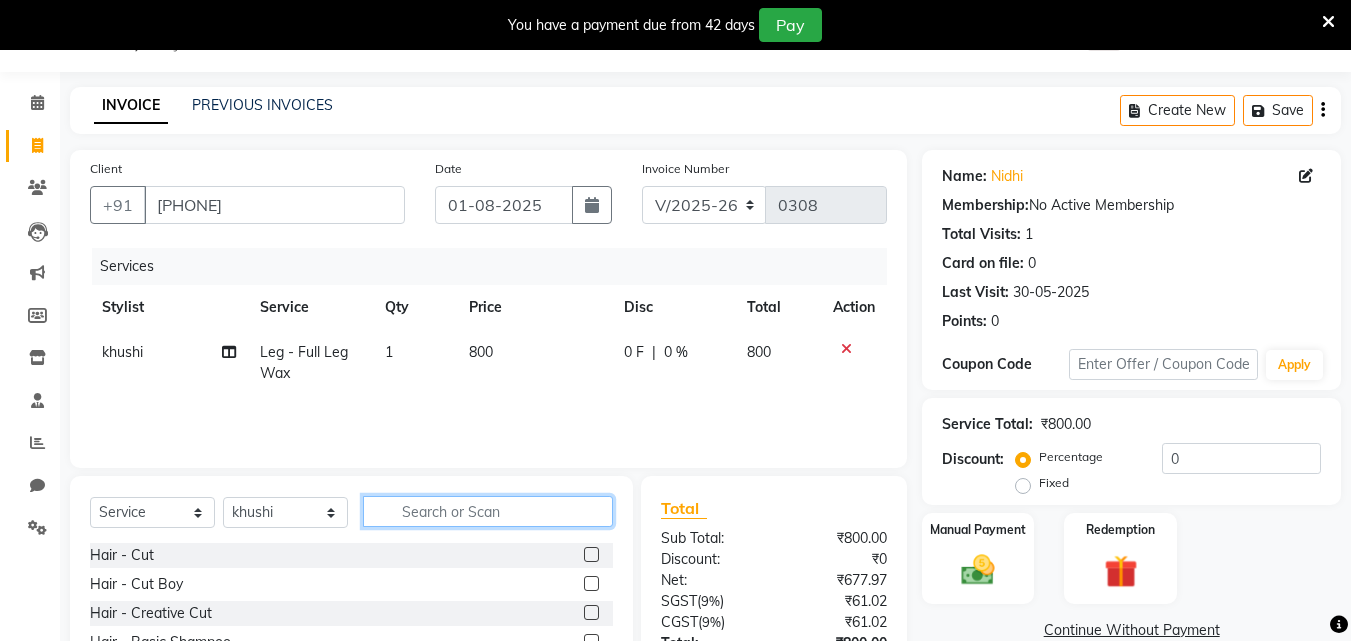 click 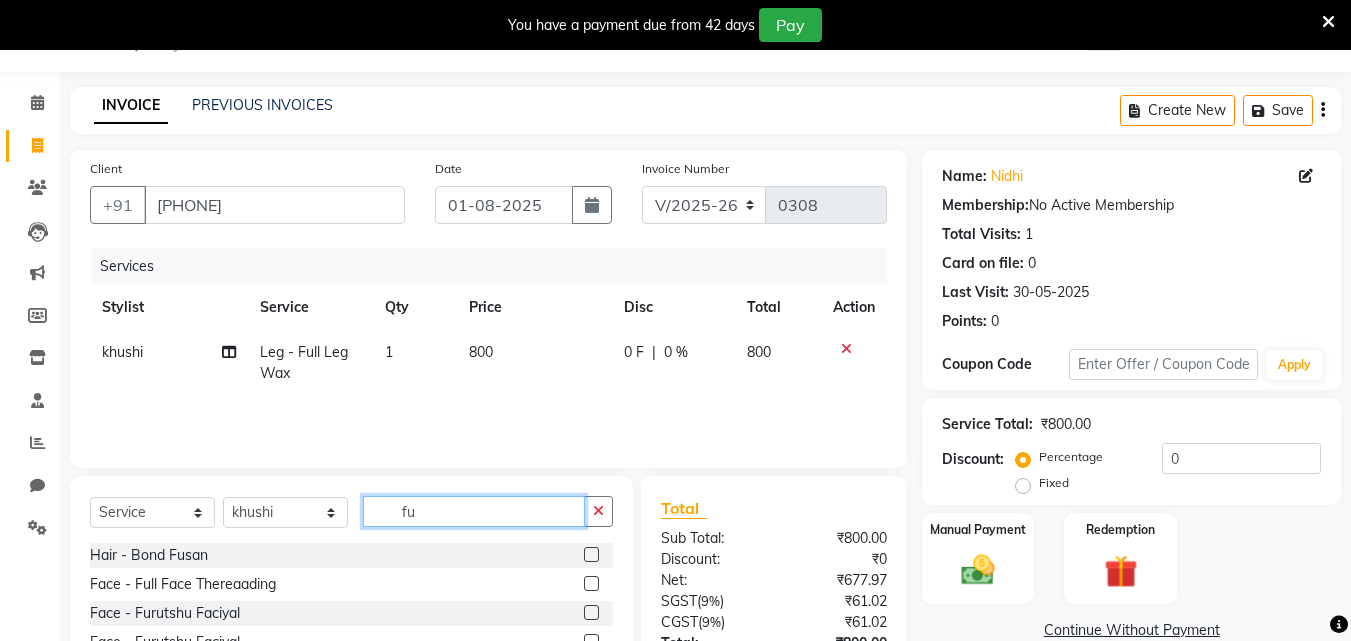 type on "f" 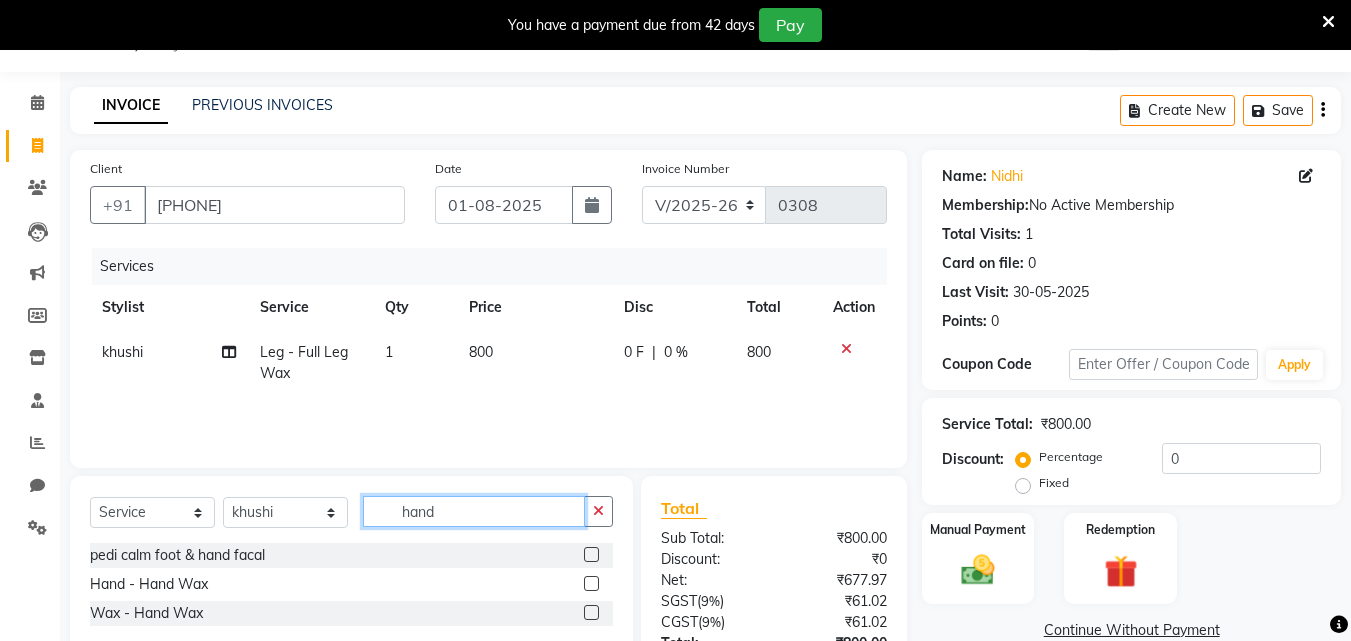 type on "hand" 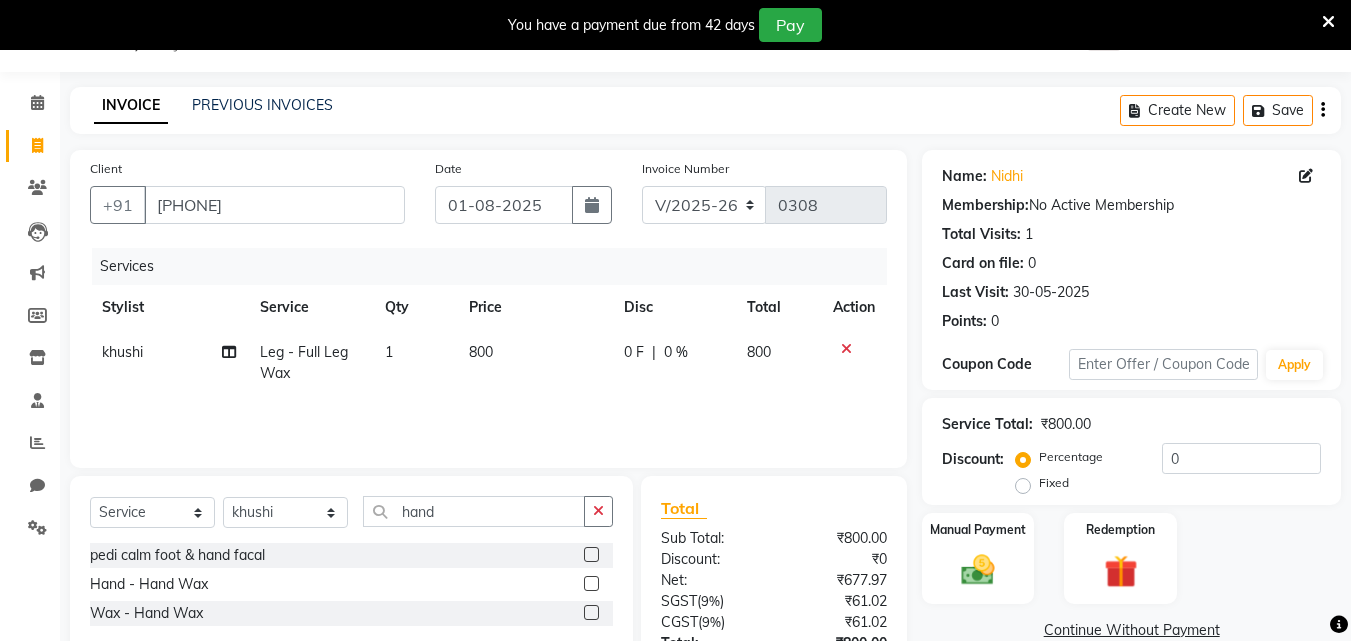click 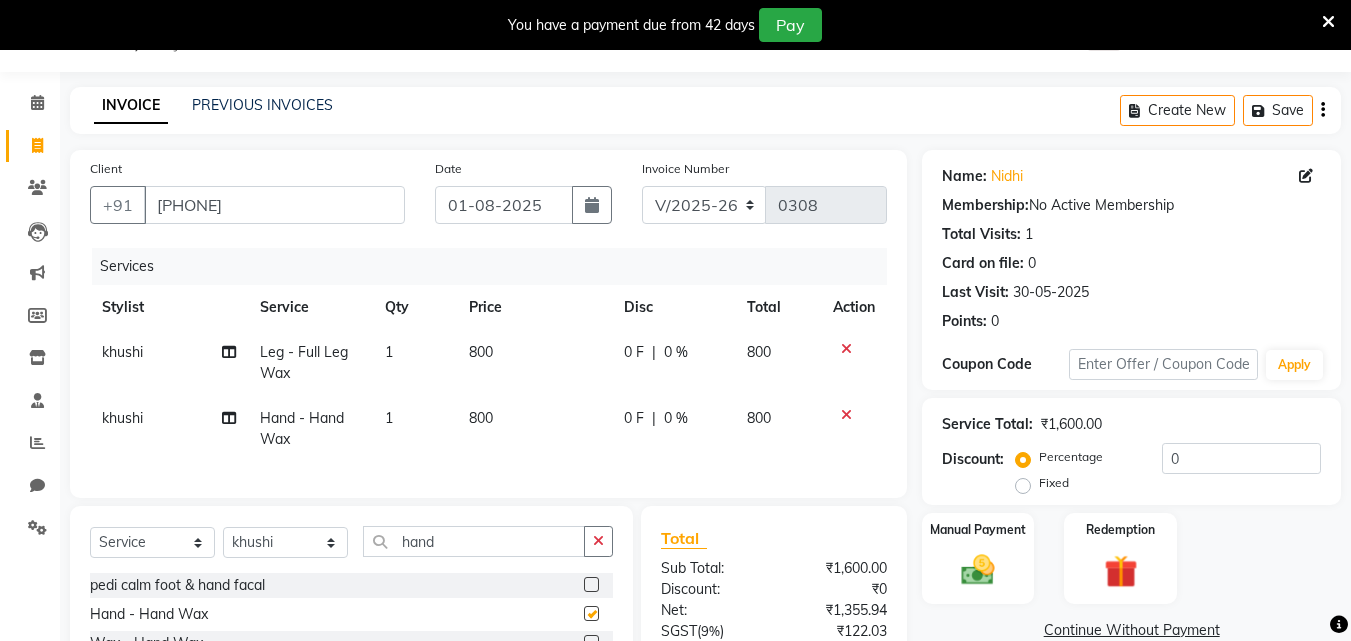checkbox on "false" 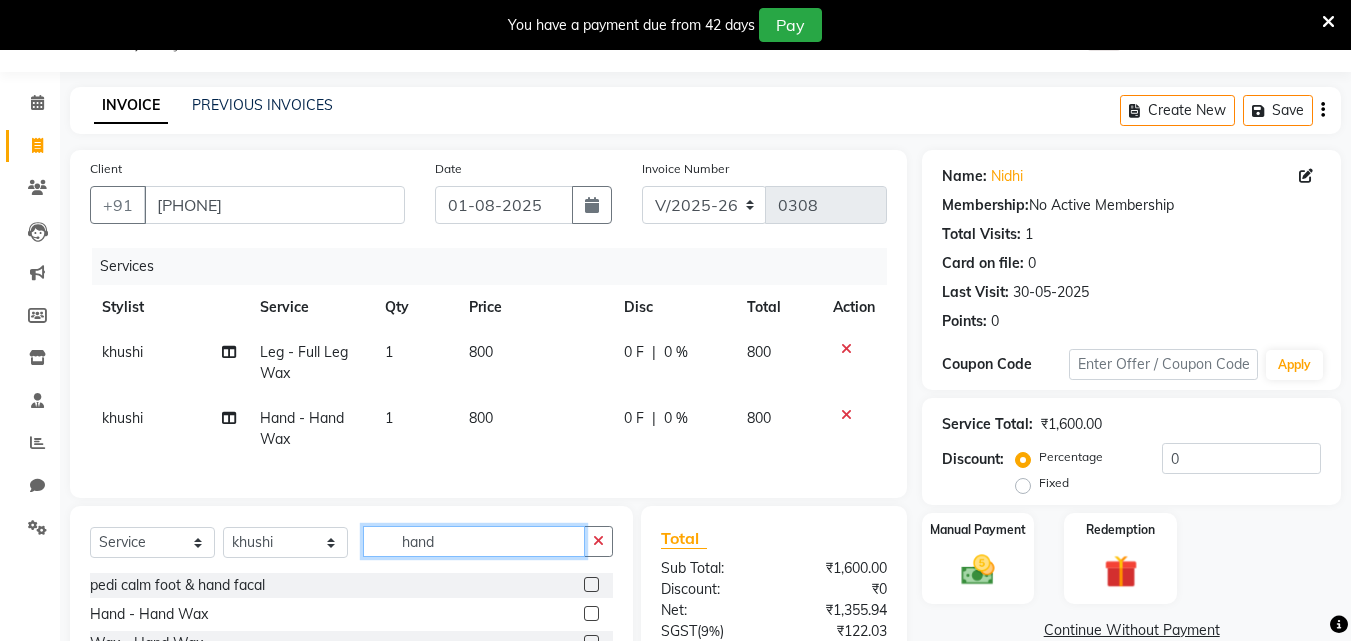 click on "hand" 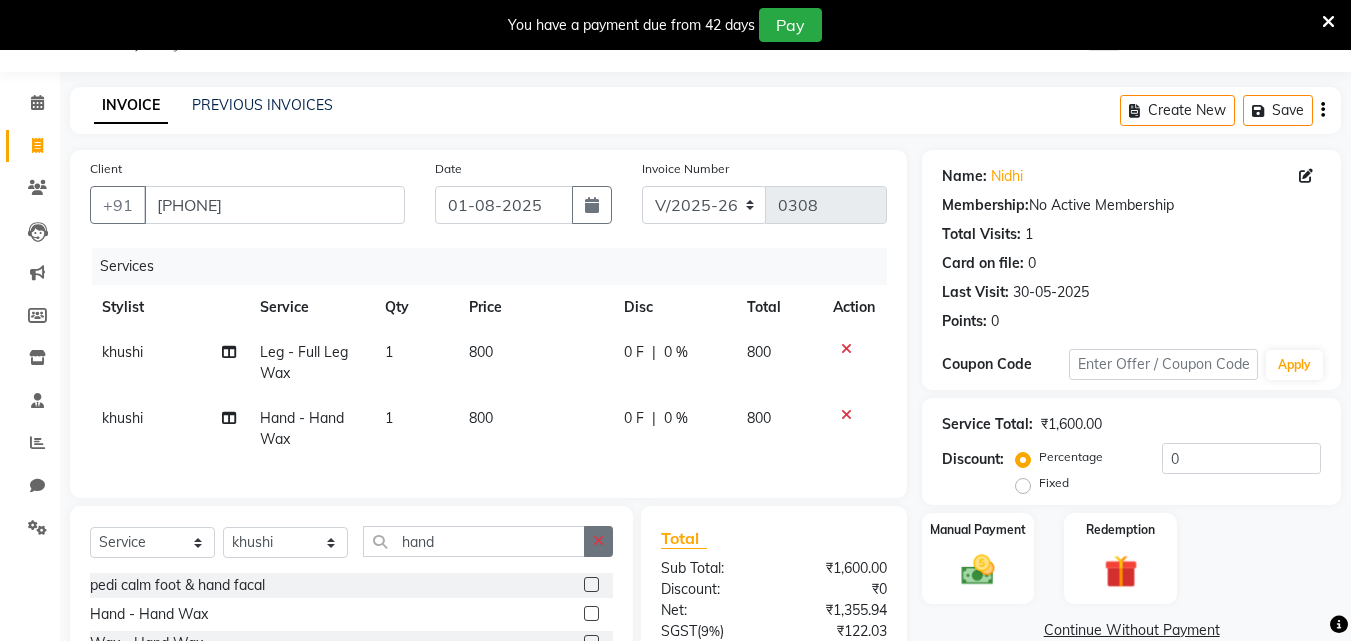 click 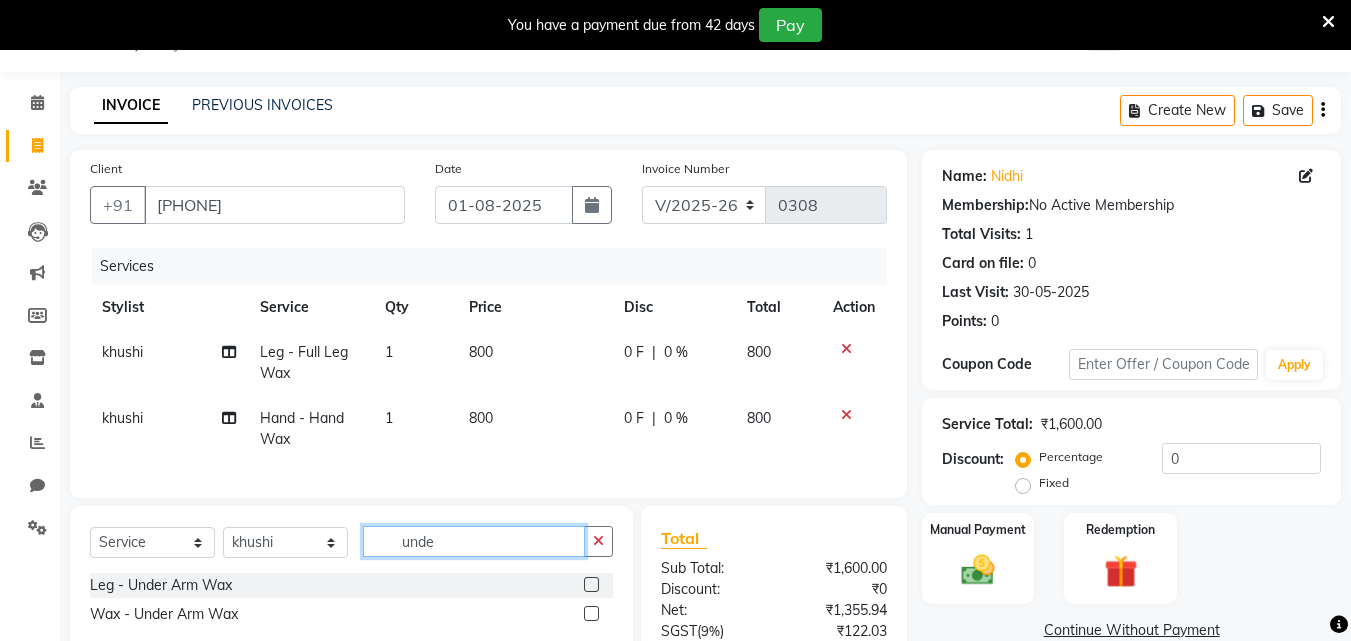 type on "unde" 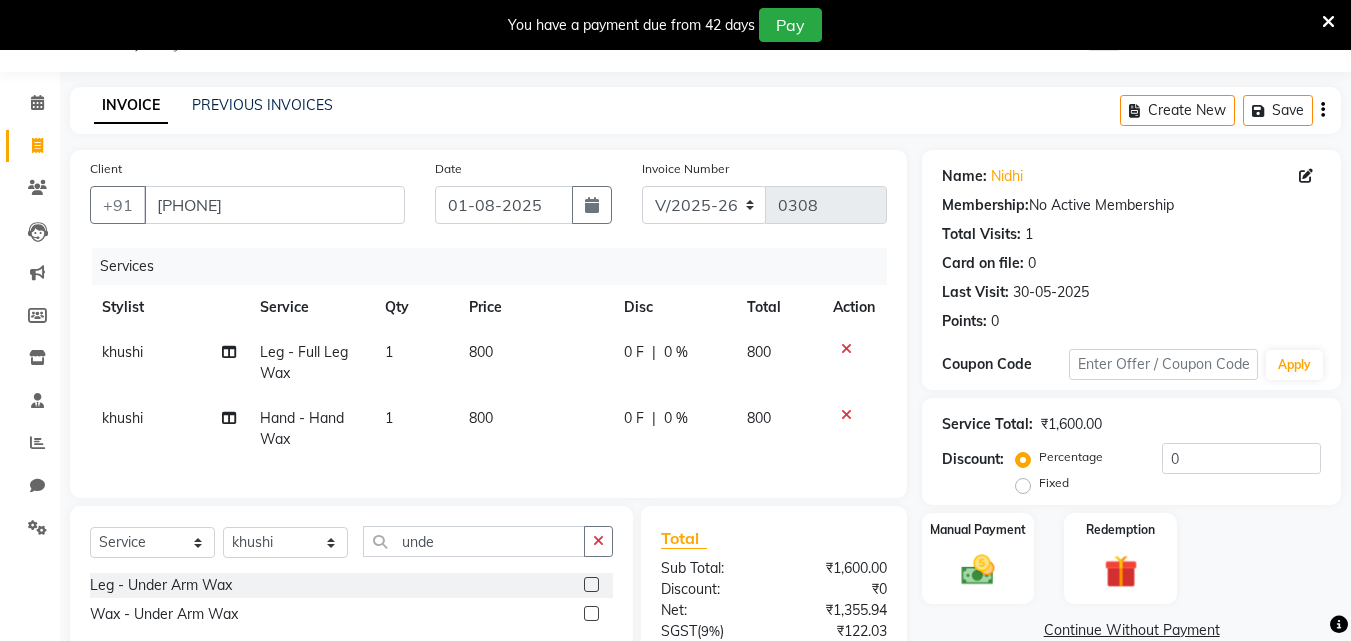 click 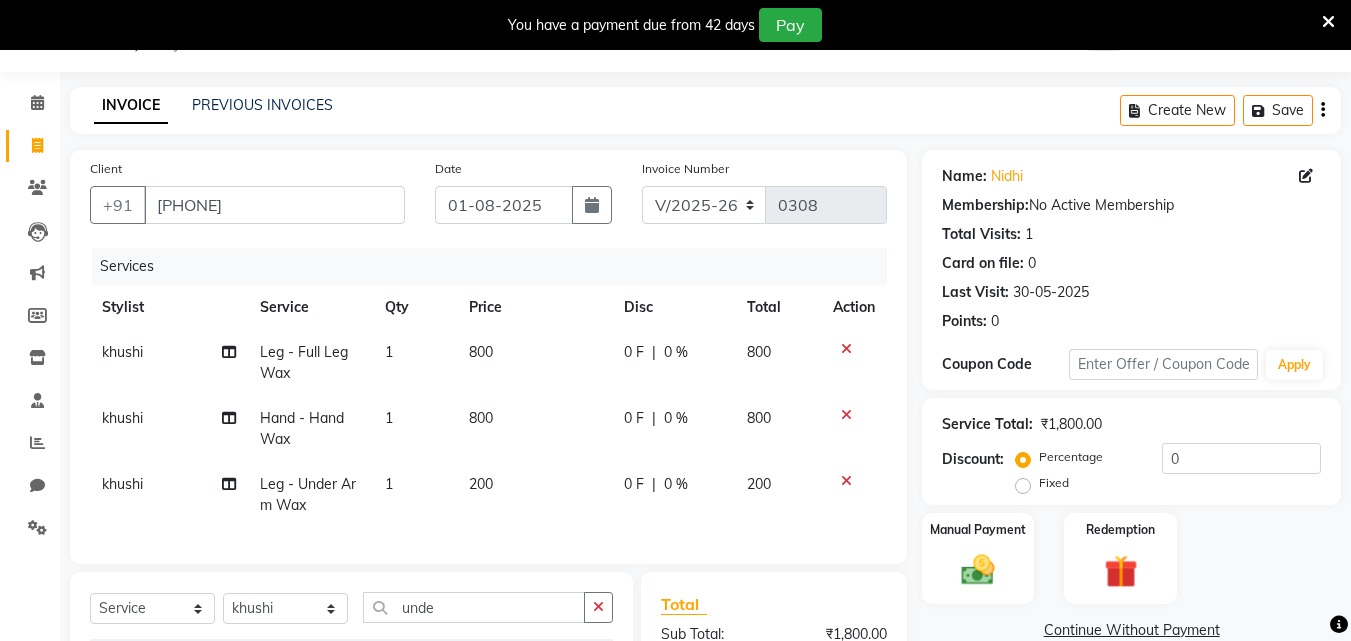 checkbox on "false" 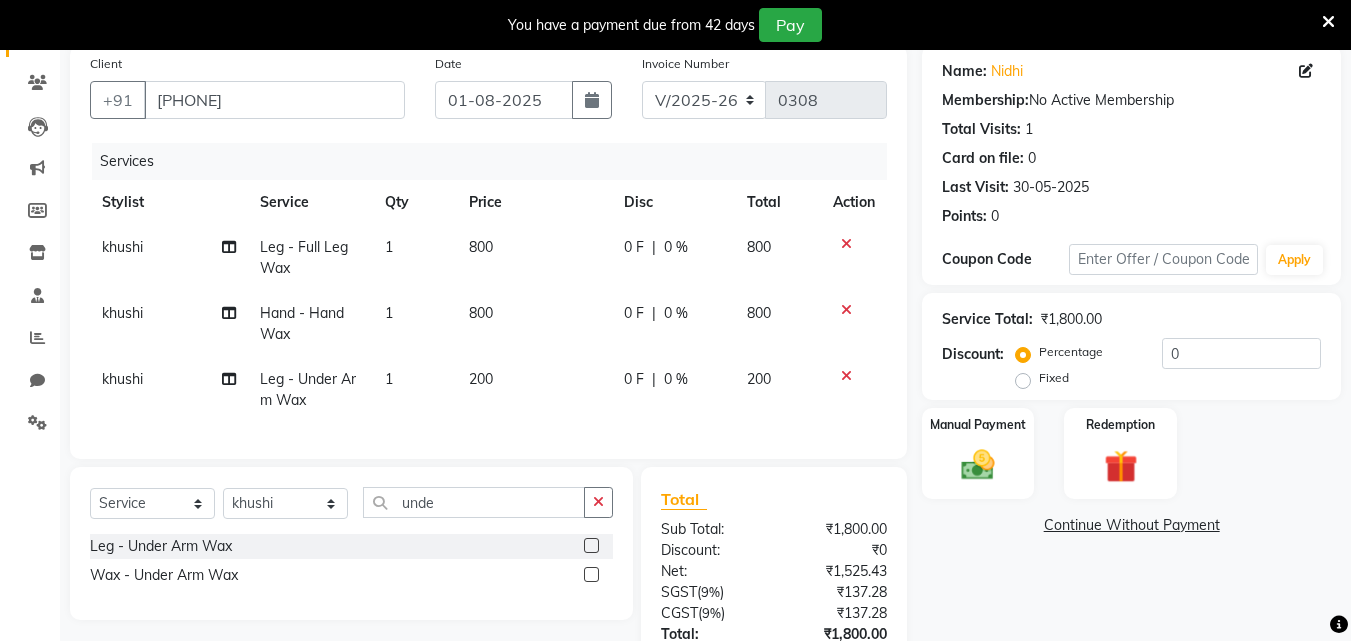 scroll, scrollTop: 200, scrollLeft: 0, axis: vertical 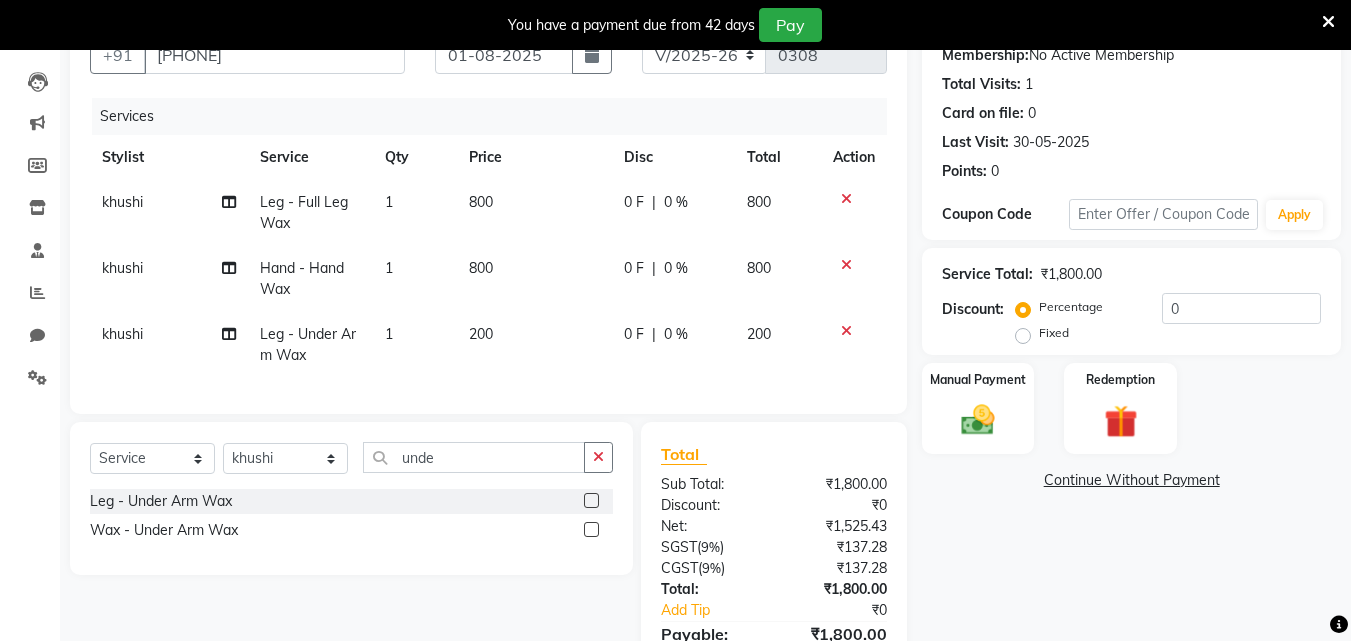 click on "0 F" 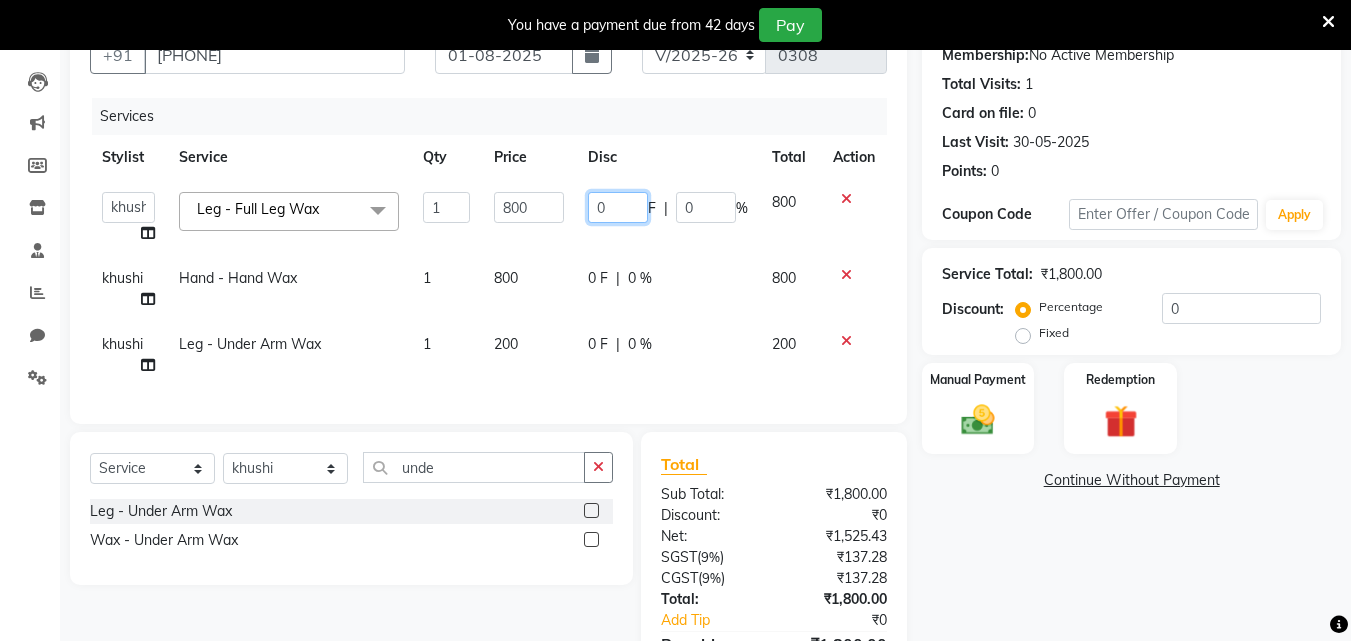 click on "0" 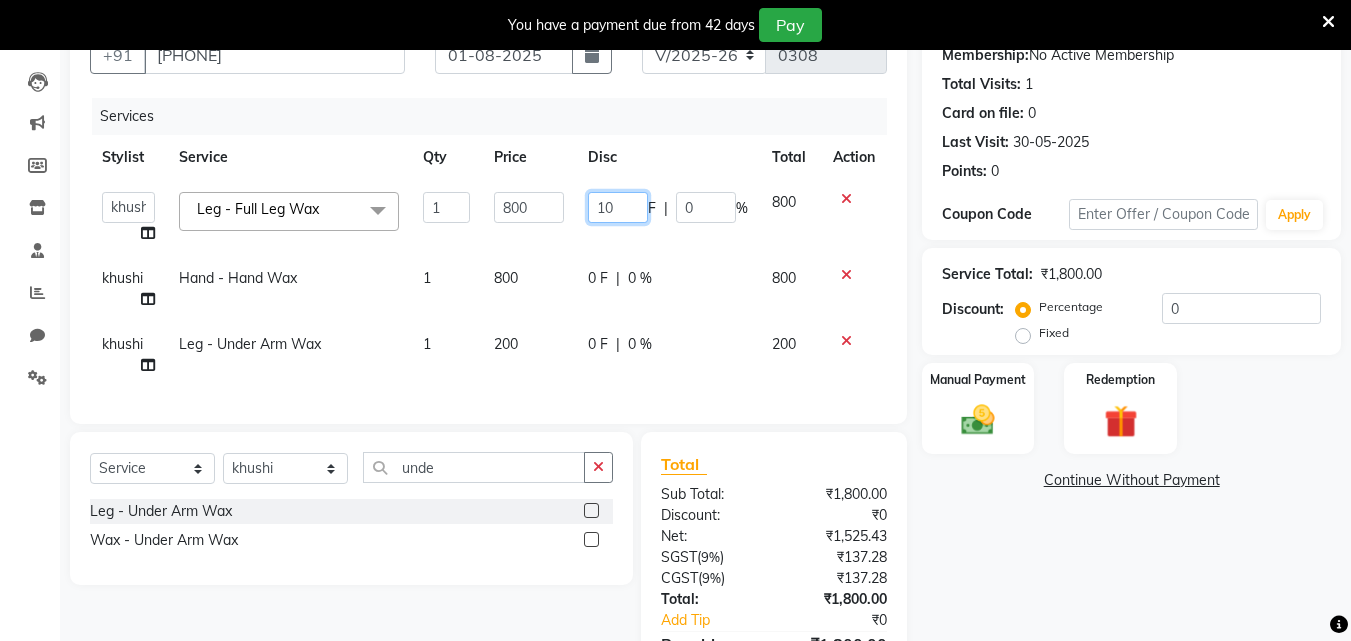 type on "100" 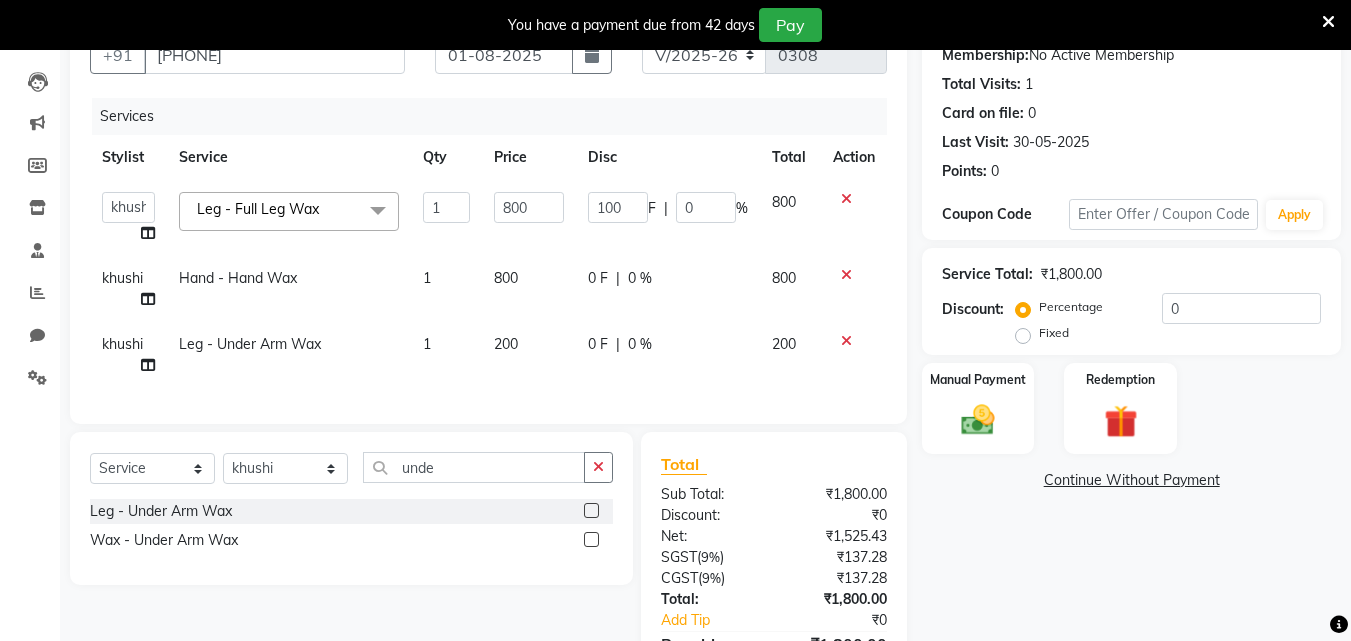 click on "0 F | 0 %" 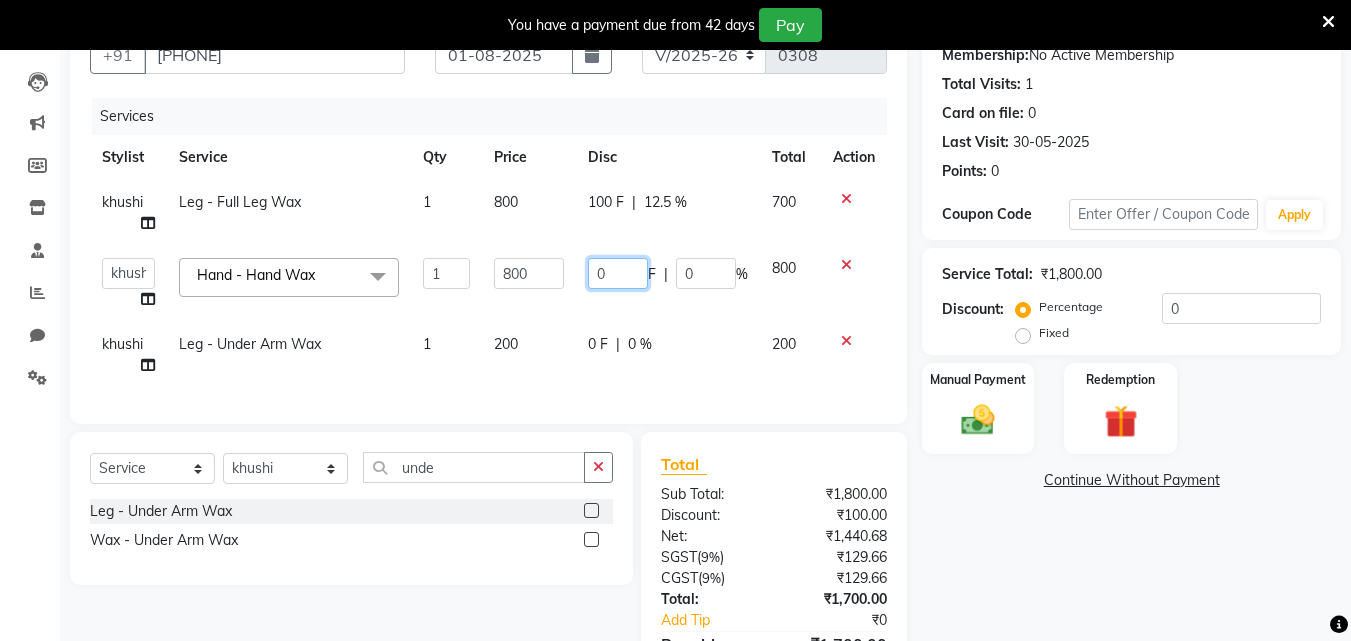 click on "0" 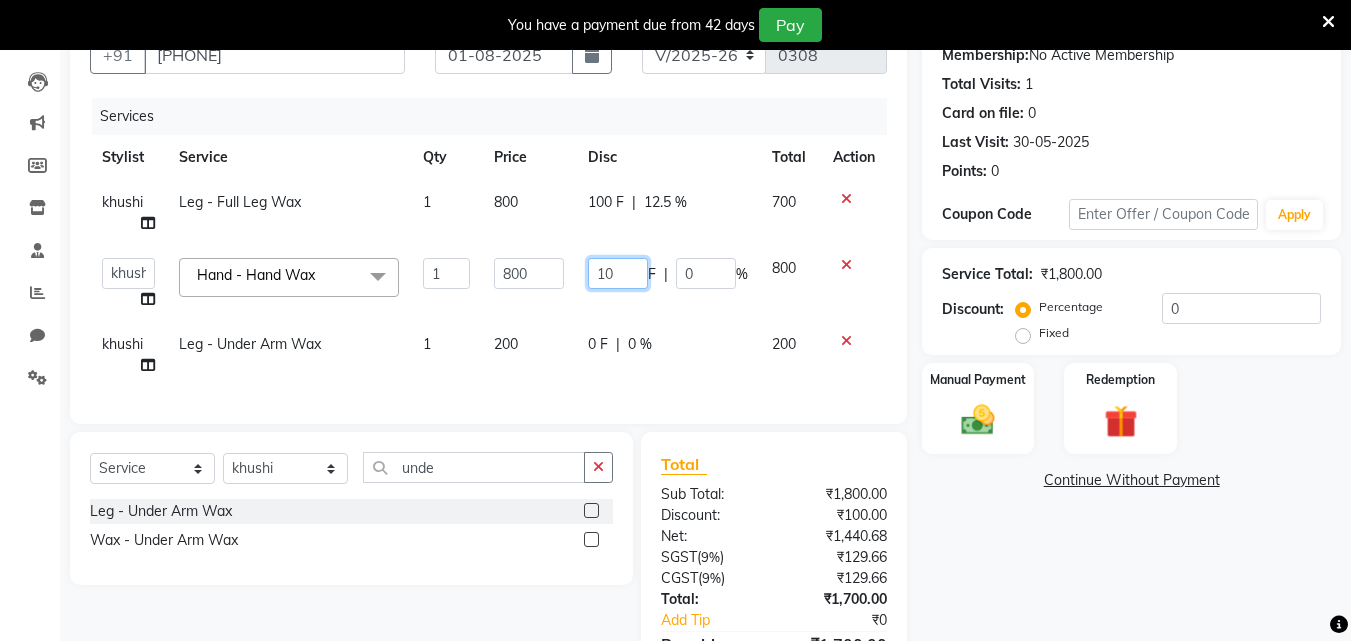 type on "100" 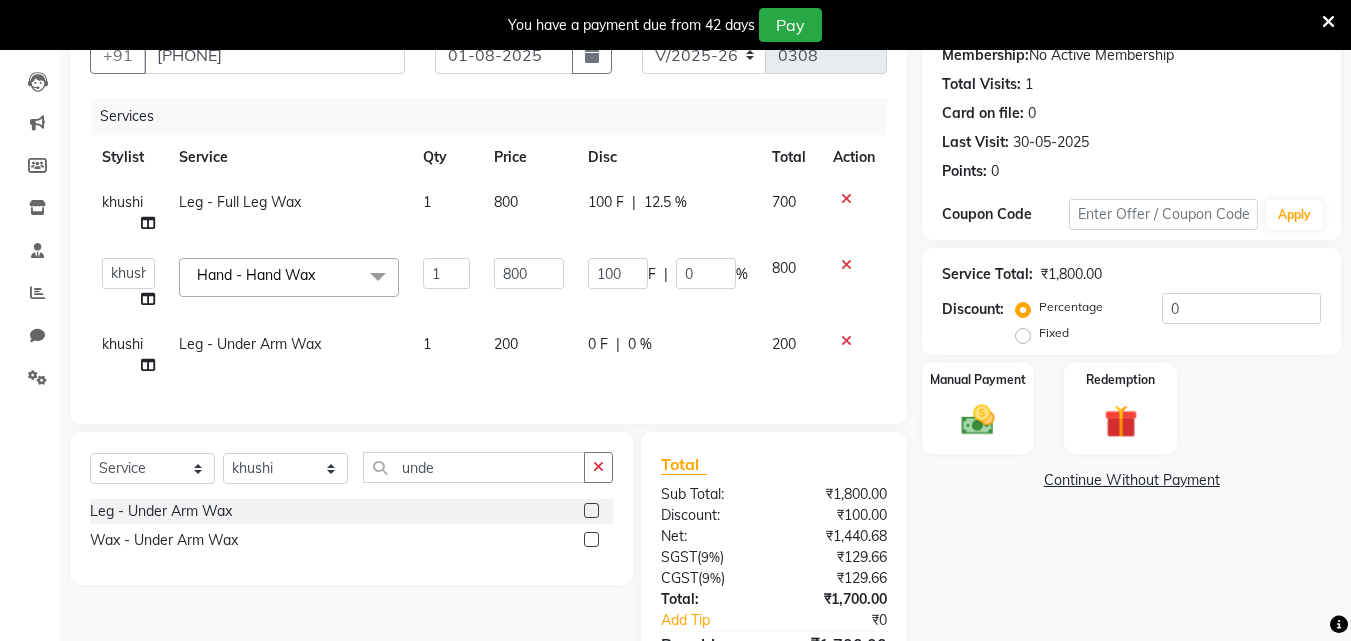 click on "[NAME] counter [NAME] [NAME] [NAME] [NAME] [NAME] [NAME] [NAME] [NAME] Hand - Hand Wax x Hair - Cut Hair - Cut Boy Hair - Creative Cut Hair - Basic Shampoo Hair - Basic Combo Hair - Keune Shampoo Hair - Keune Combo Hair - Keune Touchup Hair - Inova Touch Up Hair - Global Color Hair - Global High Lights Hair - Keune Reatual Hair - Basic Spa Hair - Head Massage Hair - Botox Treatment Hair - Keratin Treatment Hair - Smoothning Hair - Kerasmooth Hair - Blow Dryar Hair - Hair Curl Hair - Hair Pressing Hair - Hair One Hair - Meggy Curl Hair - Blow Dryar Hair - Hair Curl Hair - Hair Pressing Hair - Hair One Hair - Meggy Curl Hair - Hair Cut Hair - Boy Cut Hair - Creativ Cut Hair - Basic Shampoo Hair - Basic Combo Hair - Keune Shampoo Hair - Keune Comboo Hair - Head Massage Hair - Inova Touchup Hair - Keaune Touchup Hair - Triming Hair - Global Color Hair - Global Highlight Hair - Ceratin Treatment Hair - Cerasmooth Hair - Highlight Hair - Blow Drayar Hair - Curling Tong hair do" 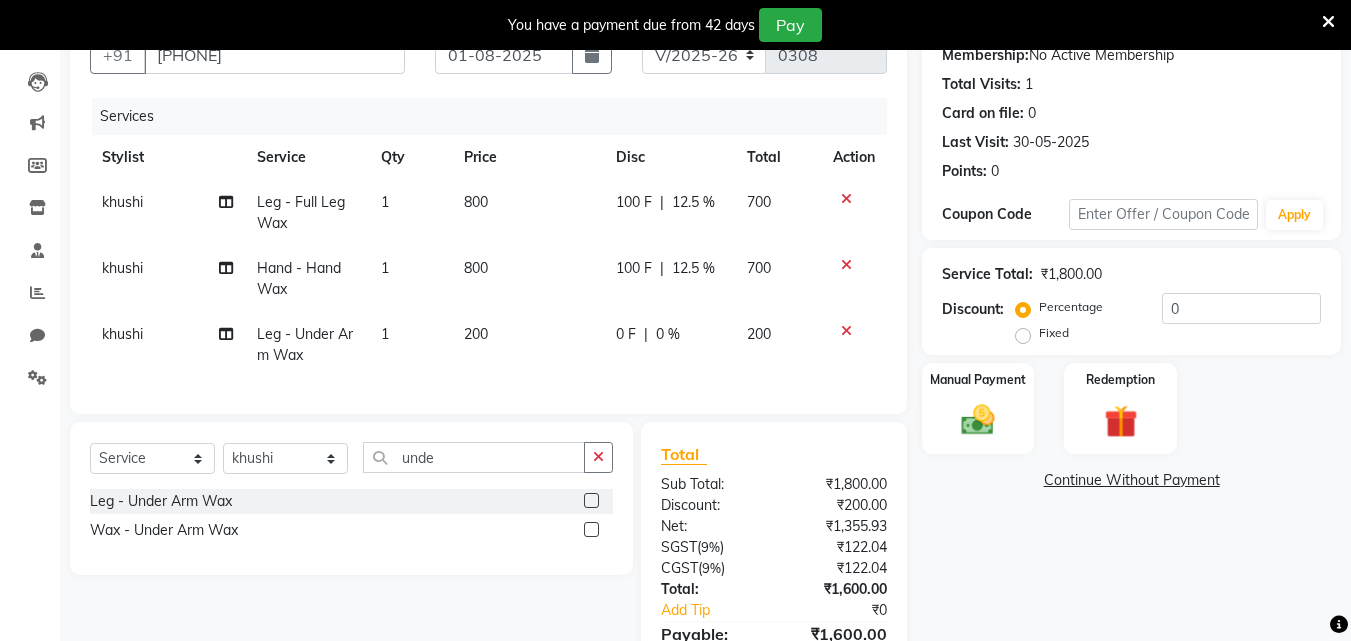 click on "0 F" 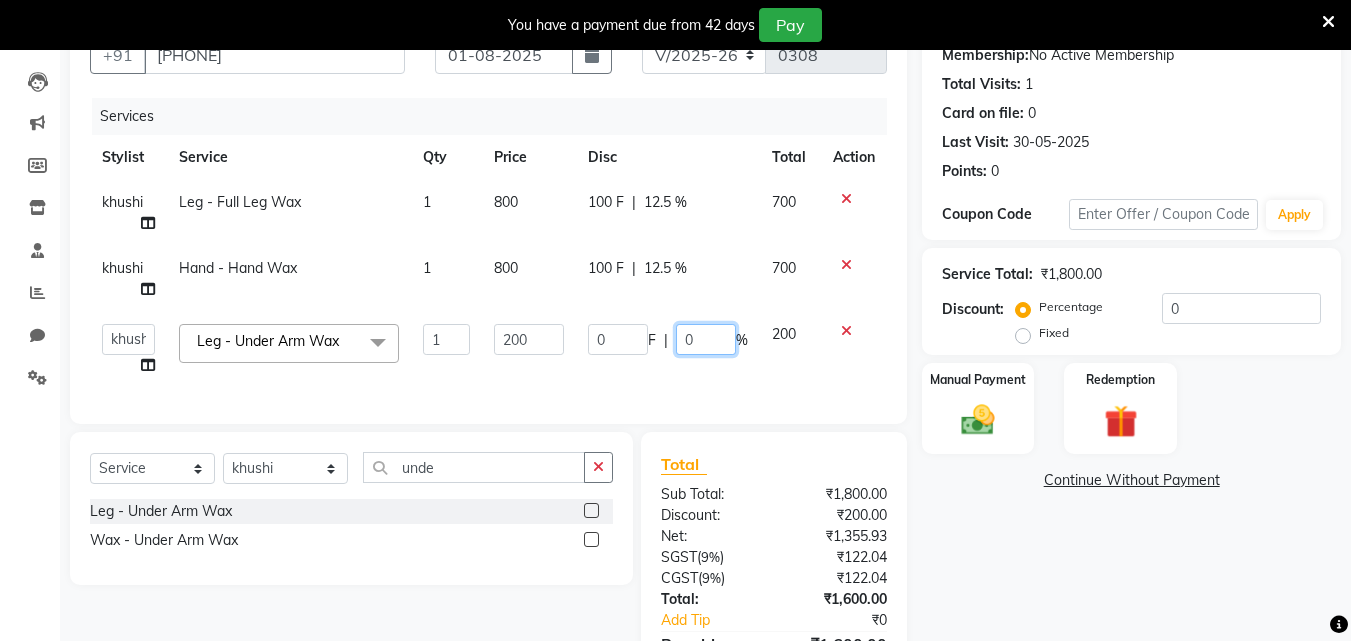 click on "0" 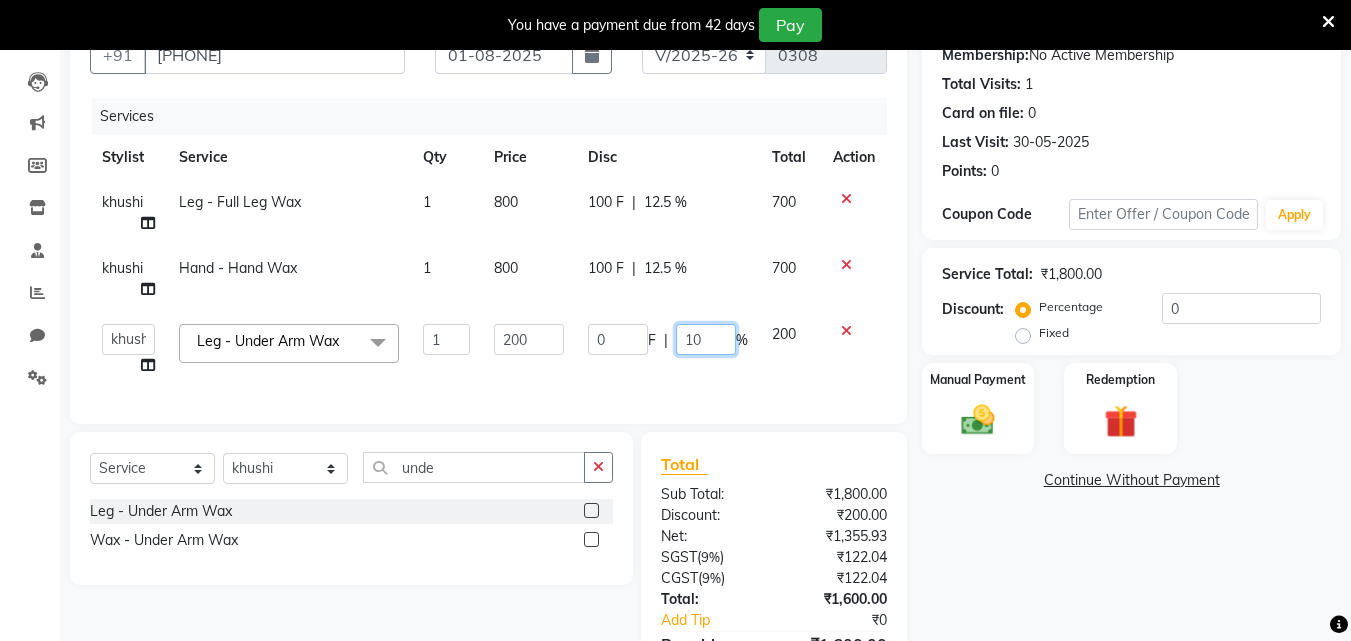 type on "100" 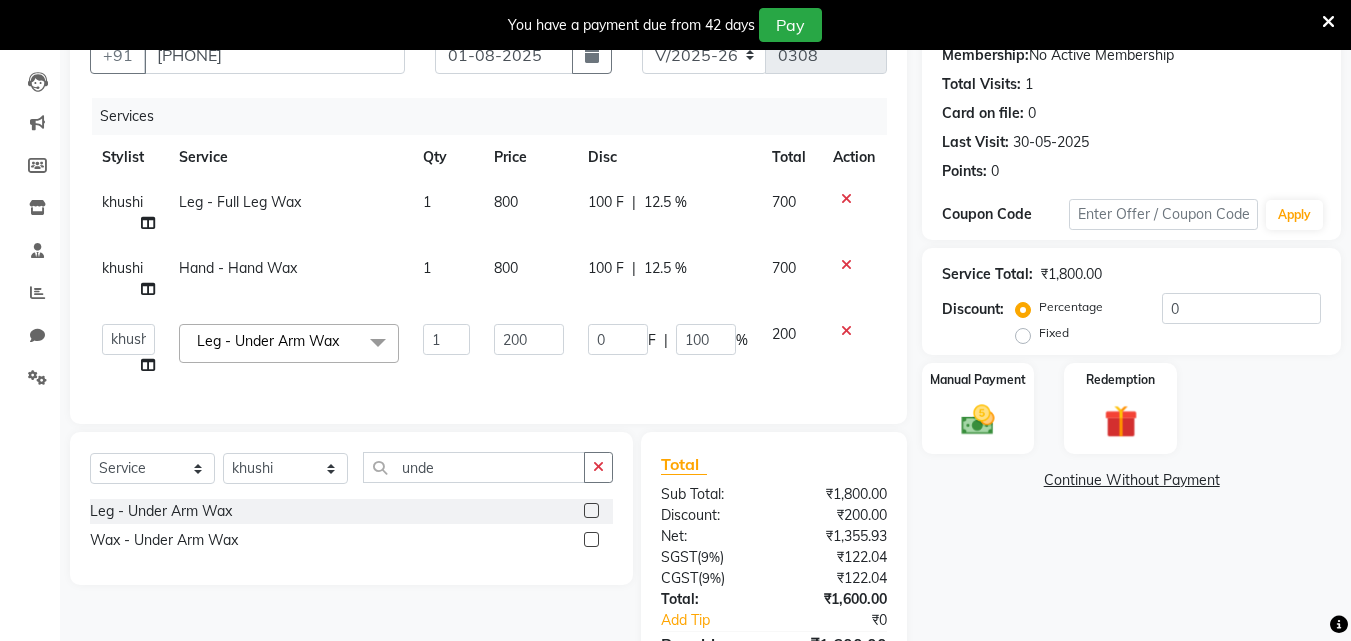 click on "0 F | 100 %" 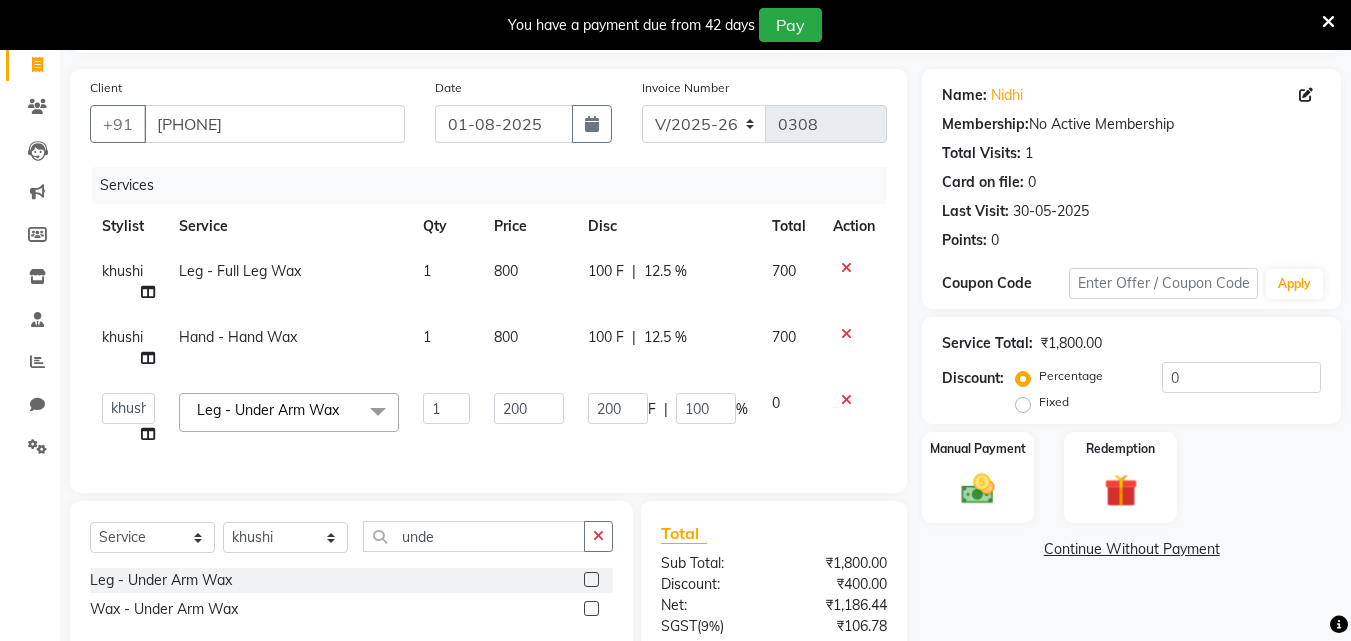 scroll, scrollTop: 130, scrollLeft: 0, axis: vertical 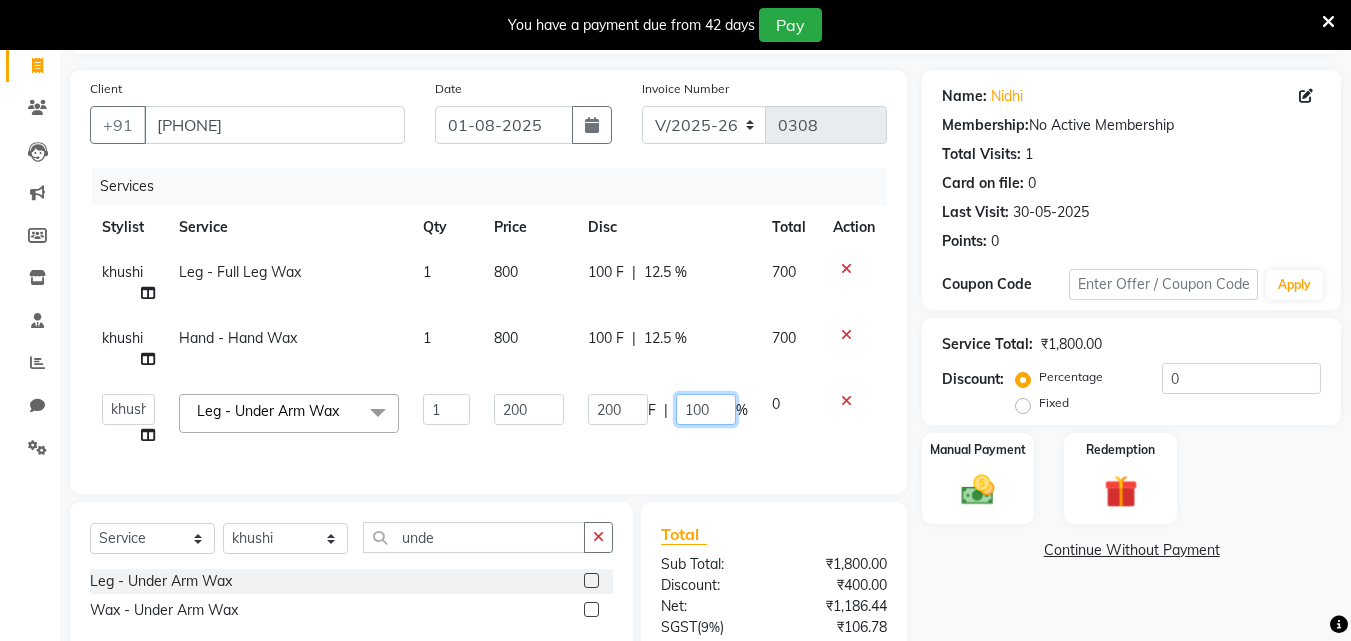 click on "100" 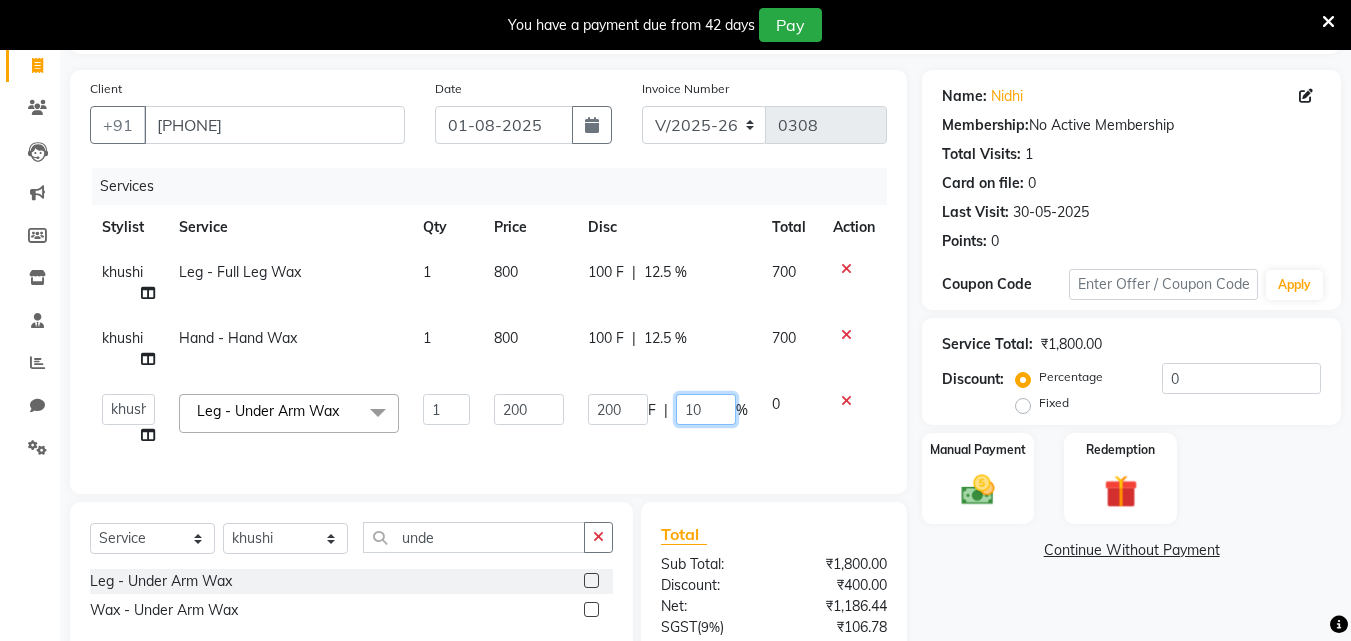 type on "0" 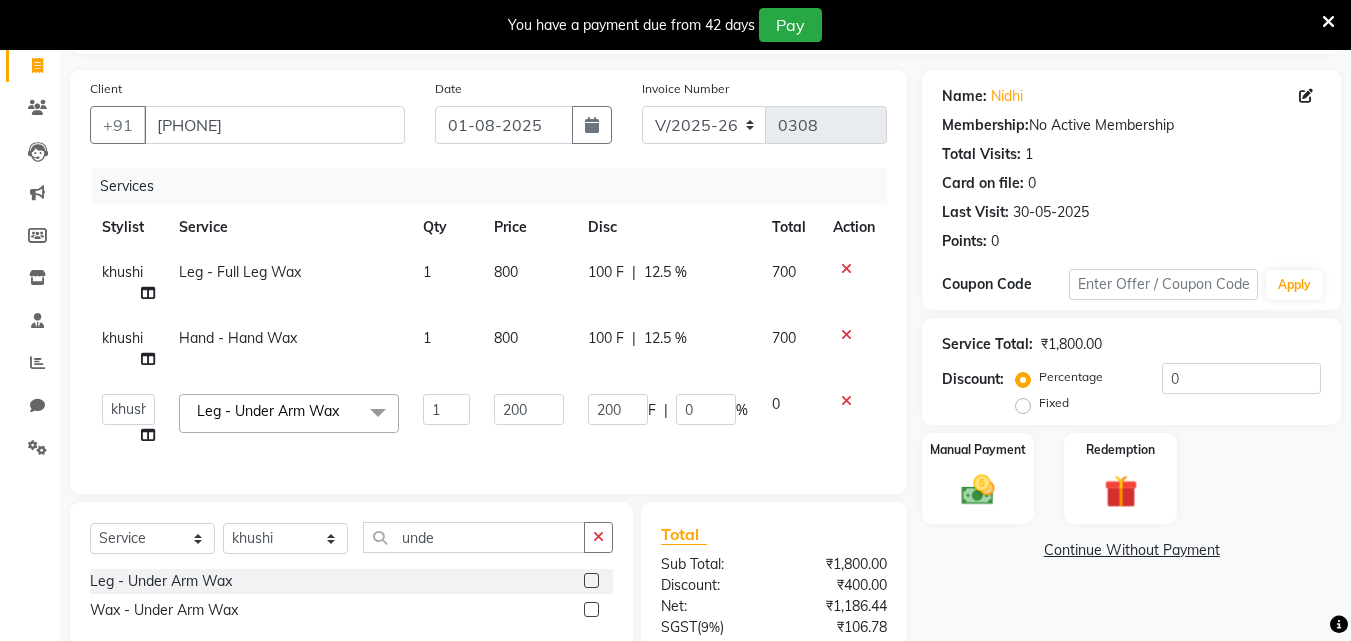 click on "200 F | 0 %" 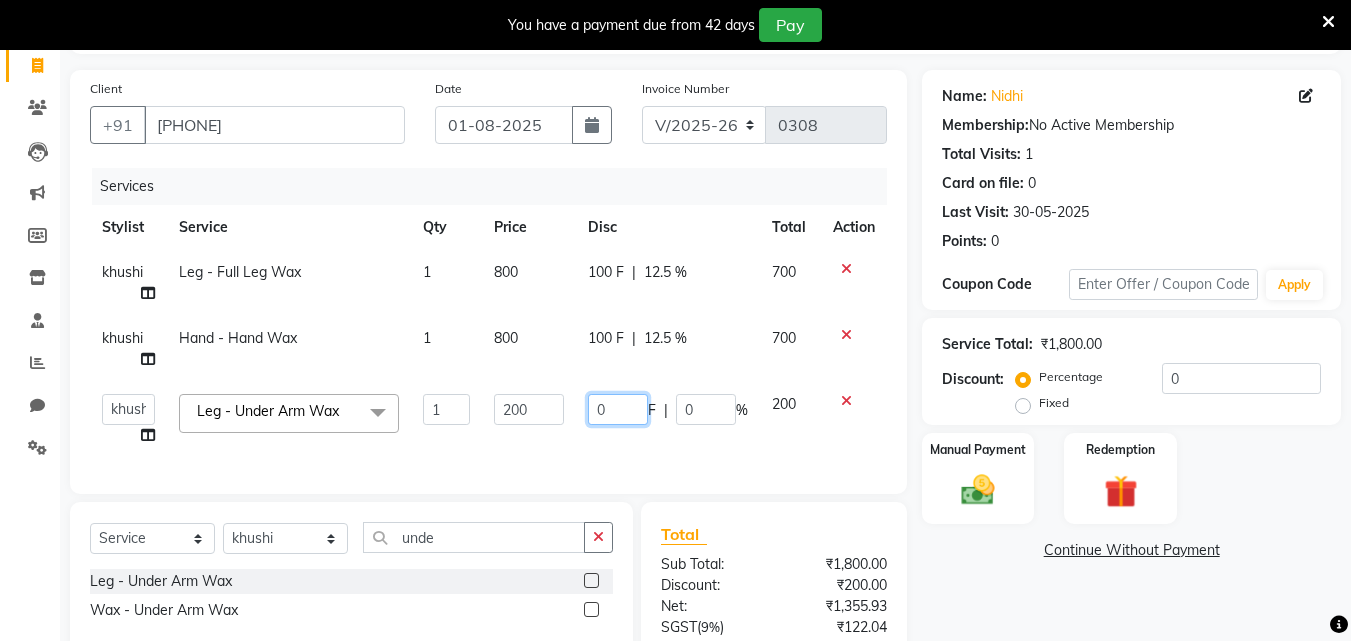 click on "0" 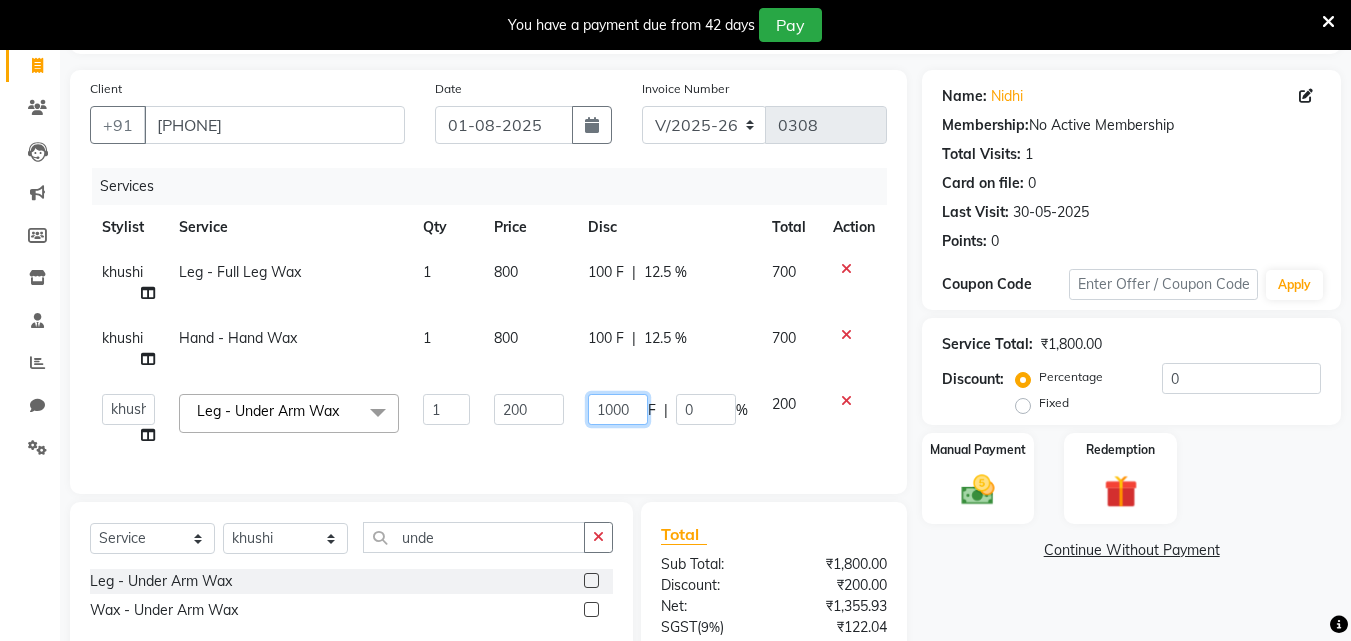 type on "100" 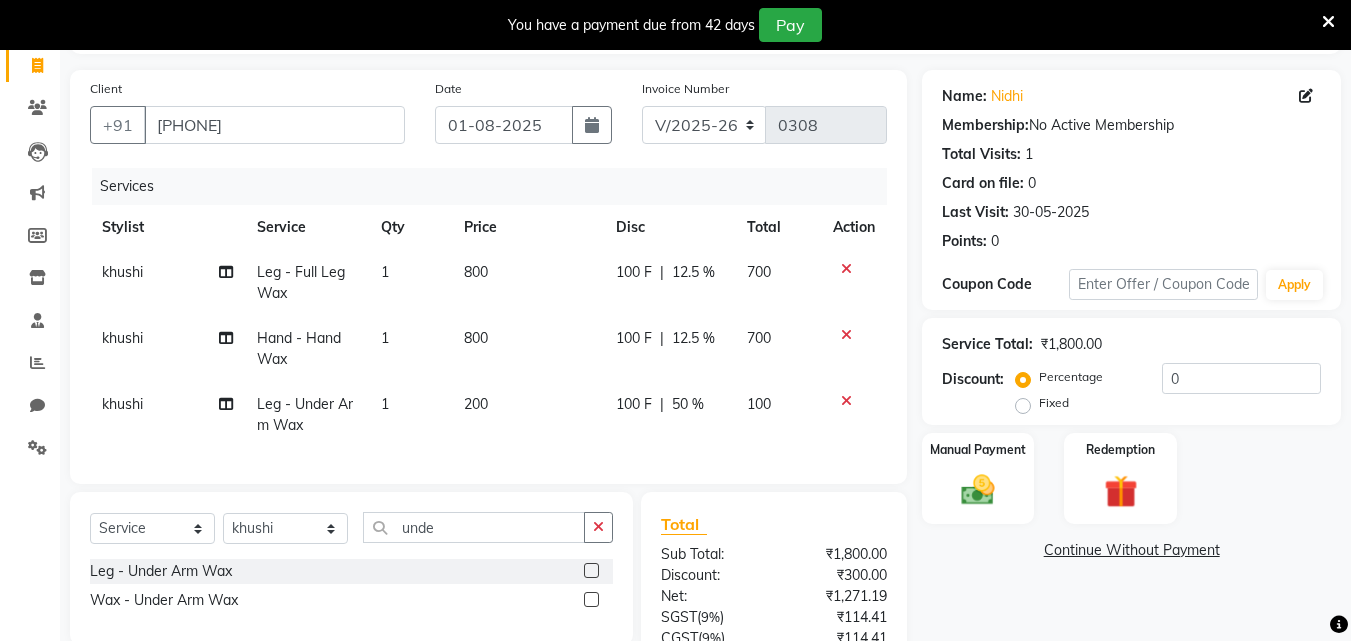 click on "[NAME] Leg - Under Arm Wax 1 200 100 F | 50 % 100" 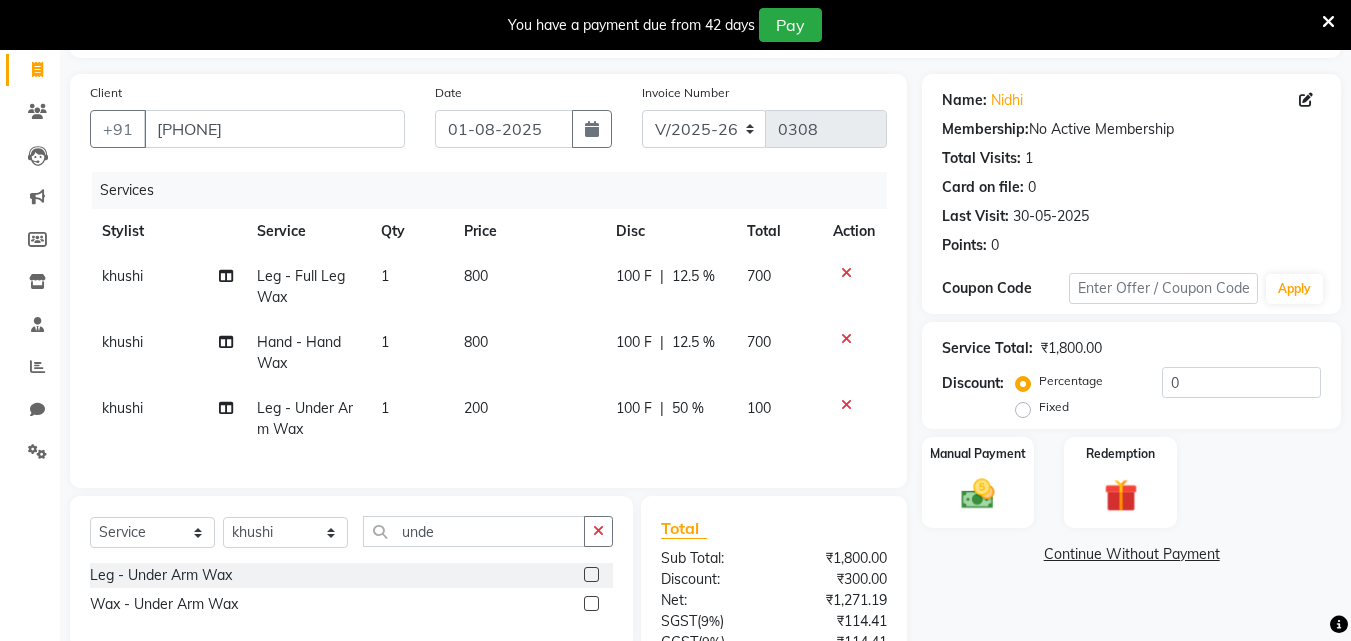 scroll, scrollTop: 120, scrollLeft: 0, axis: vertical 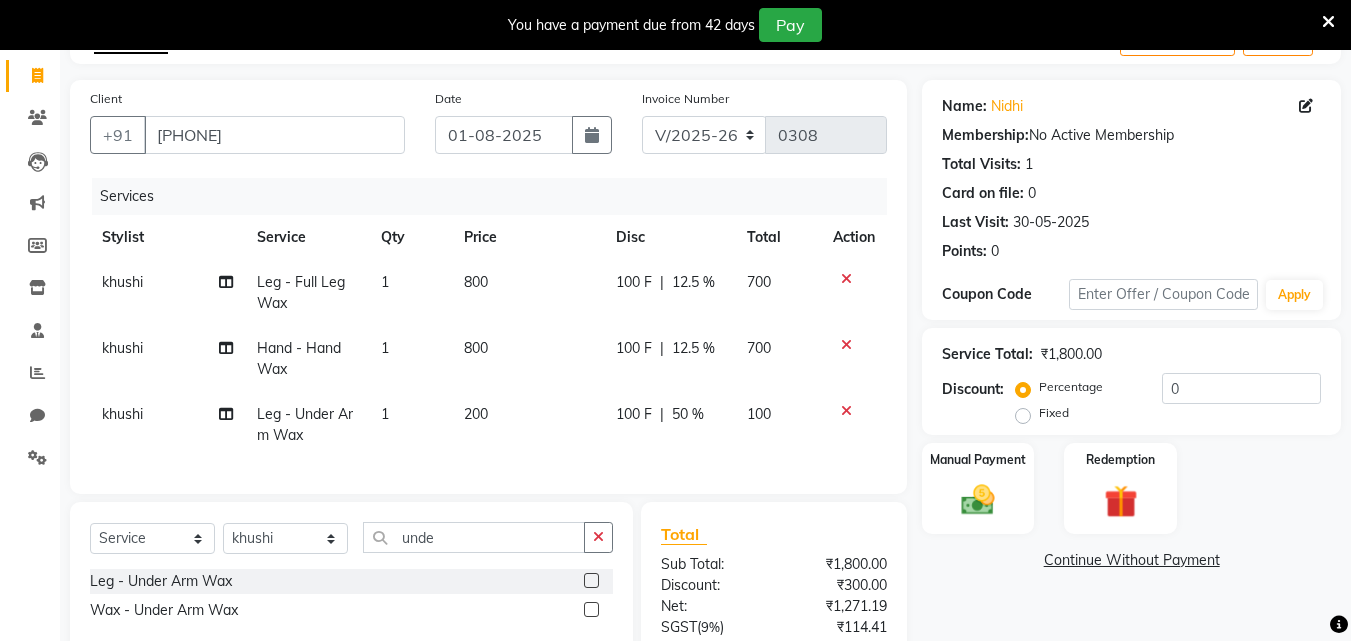 click on "khushi" 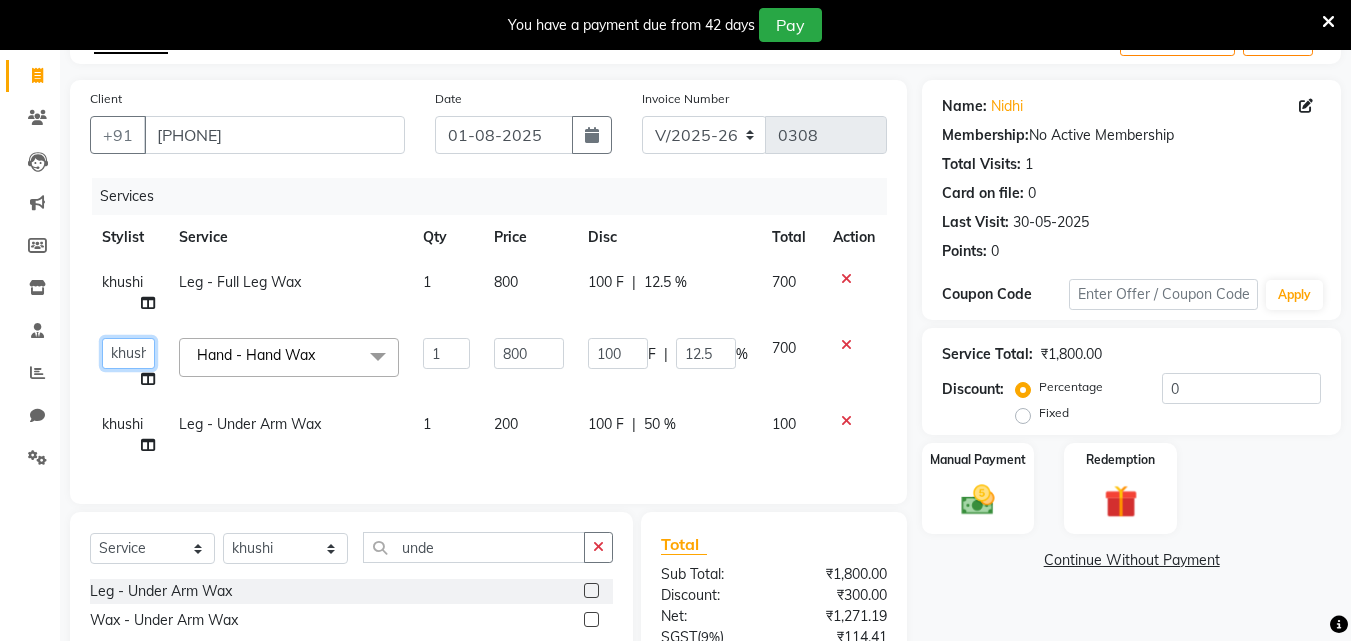 click on "amir   counter   irshad    jyoti   khushi   neetu   nikita    sadhna   sonu   sourav" 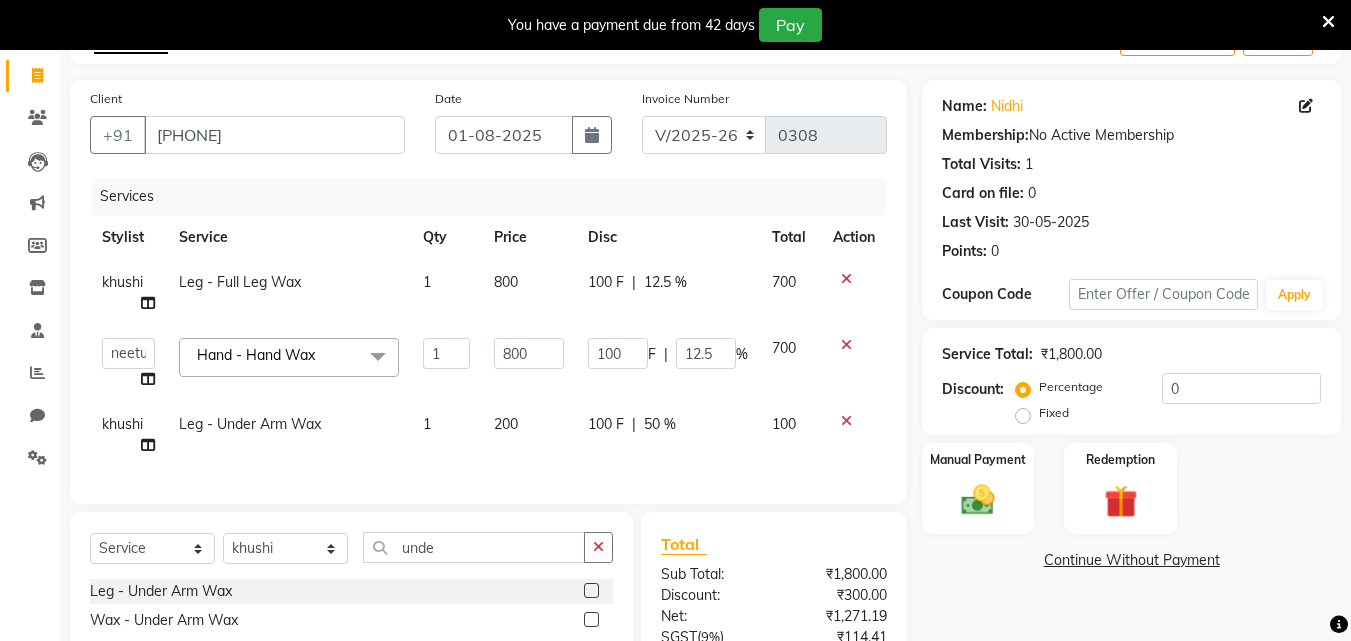 select on "77149" 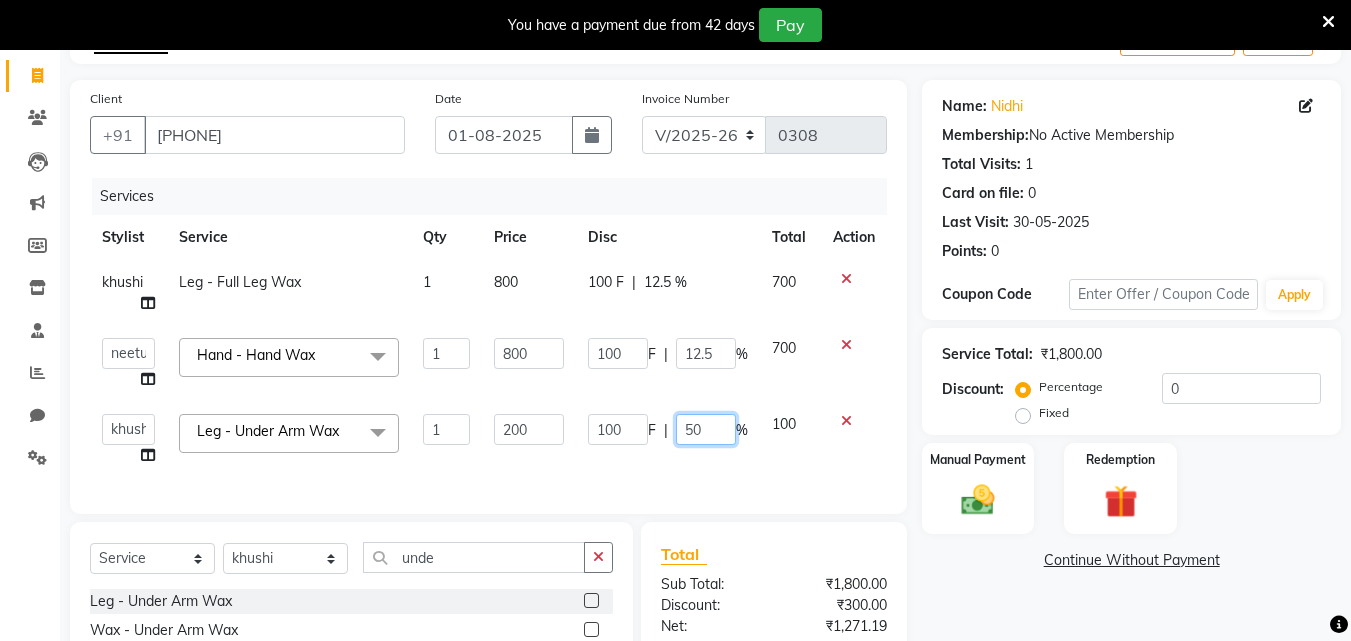 click on "50" 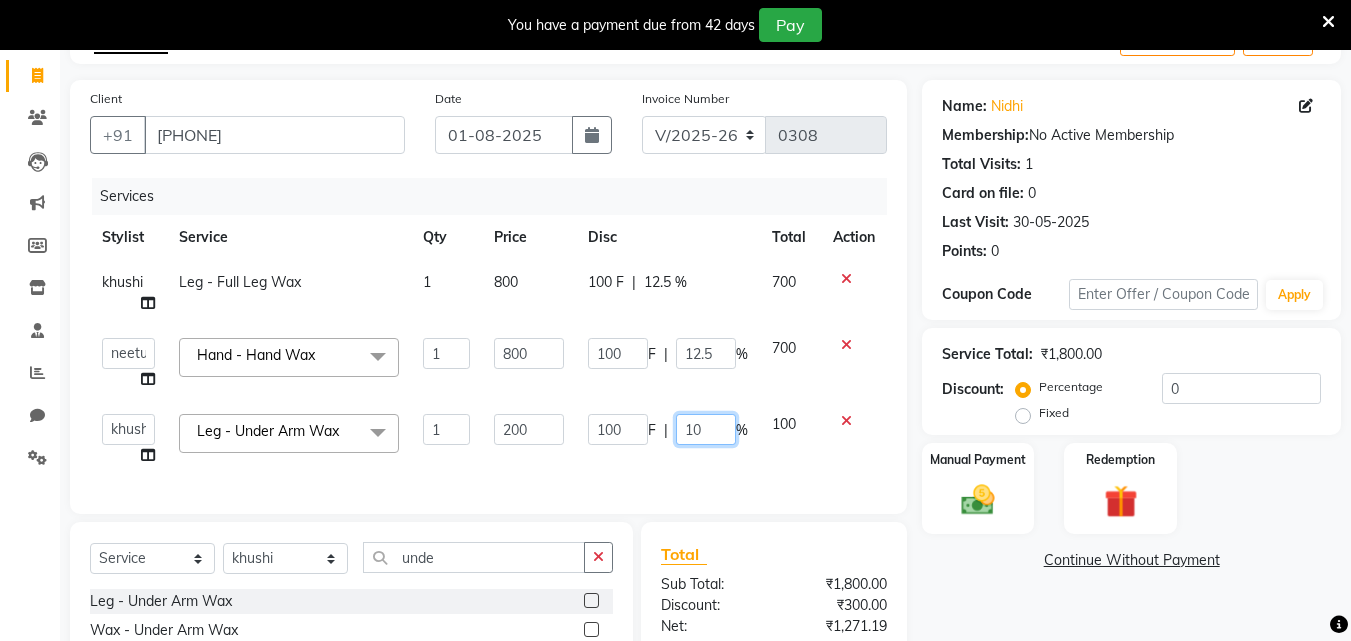 type on "100" 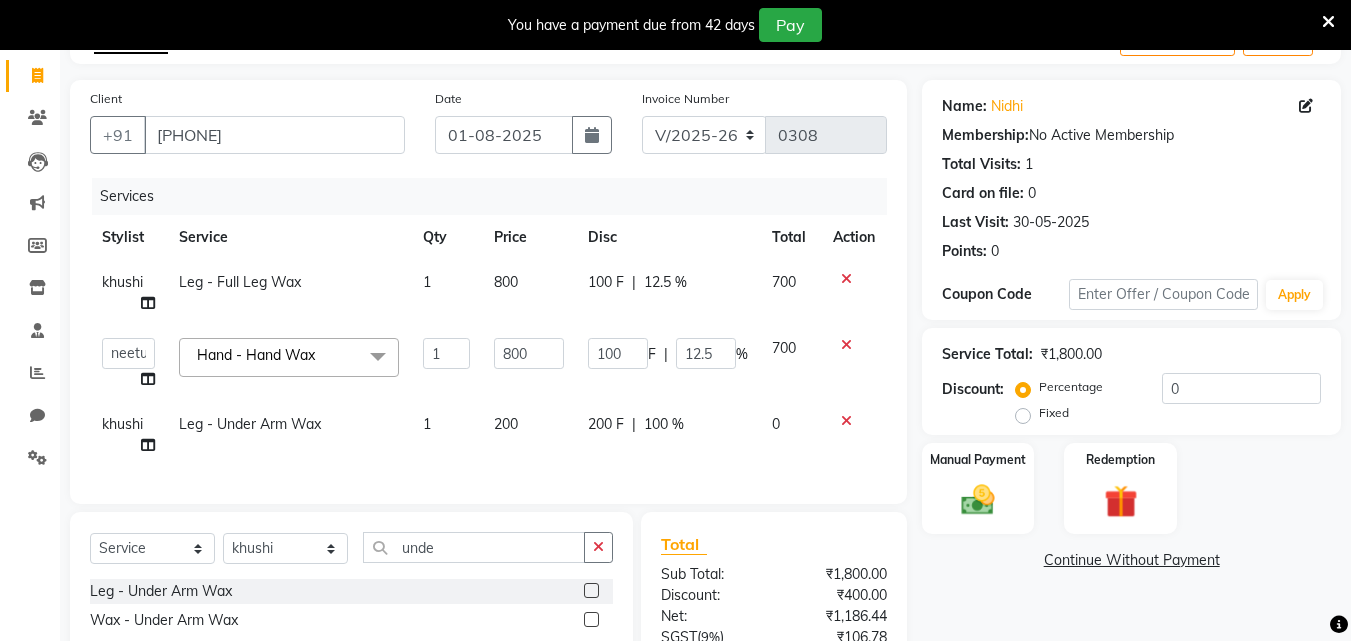 click on "200 F | 100 %" 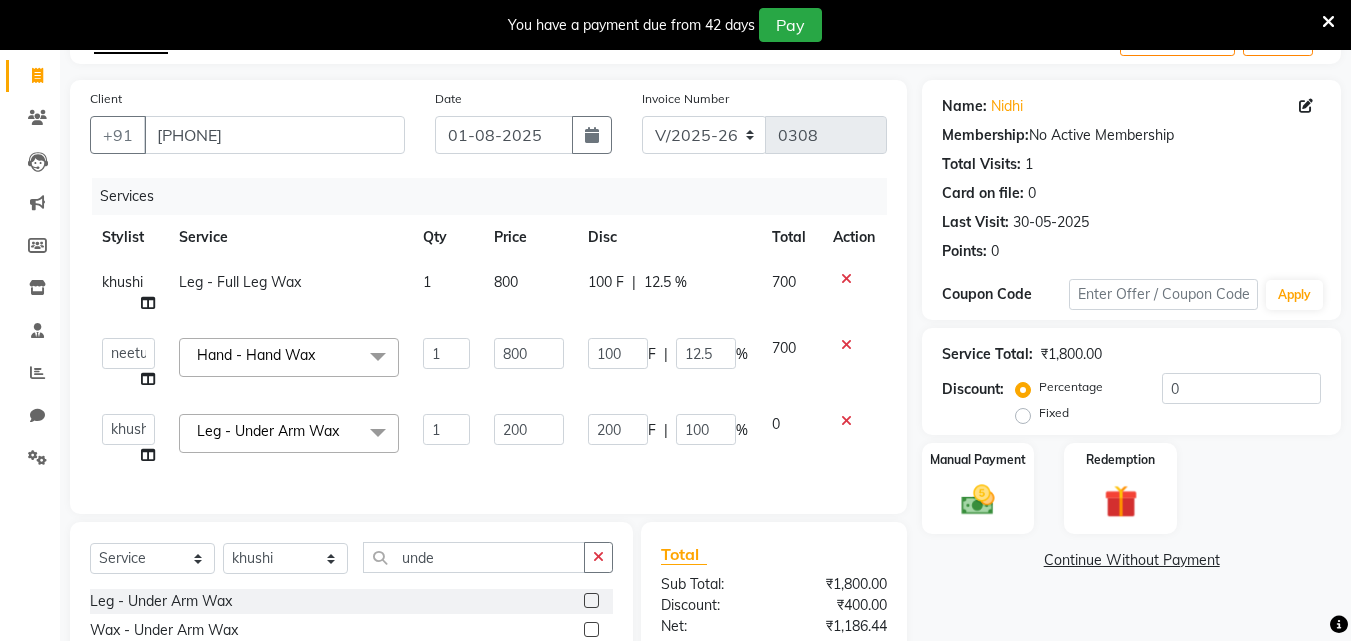 click on "100 F" 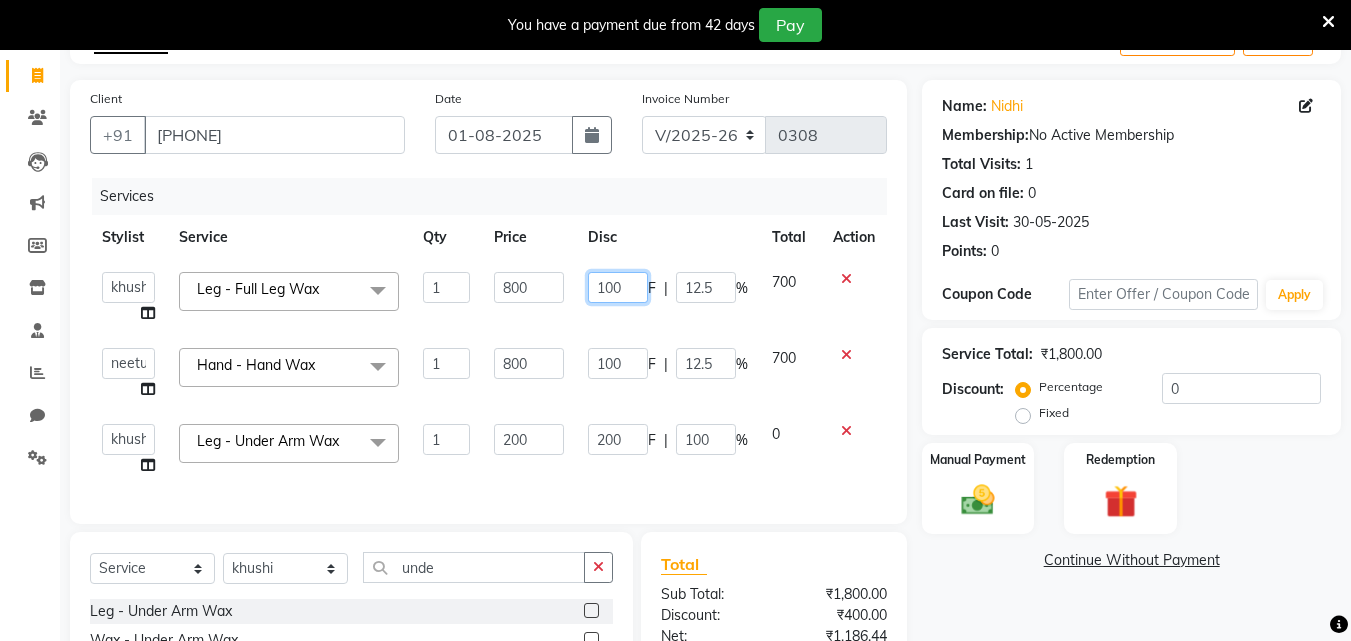 click on "100" 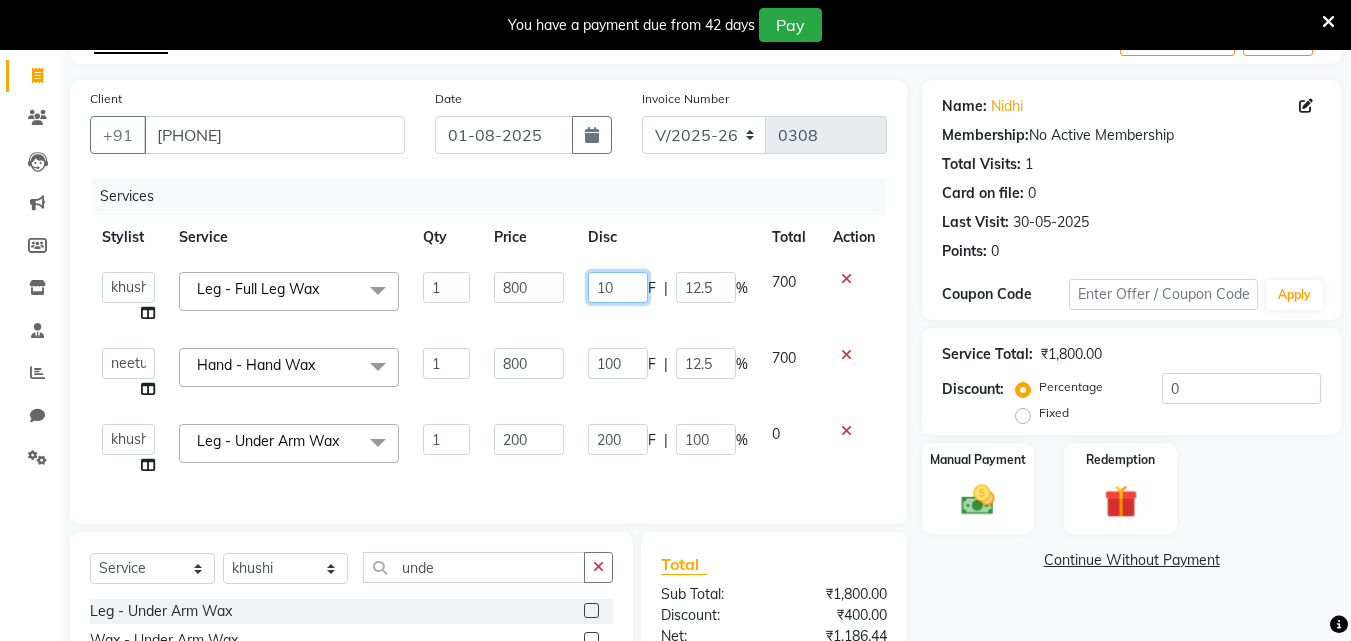 type on "150" 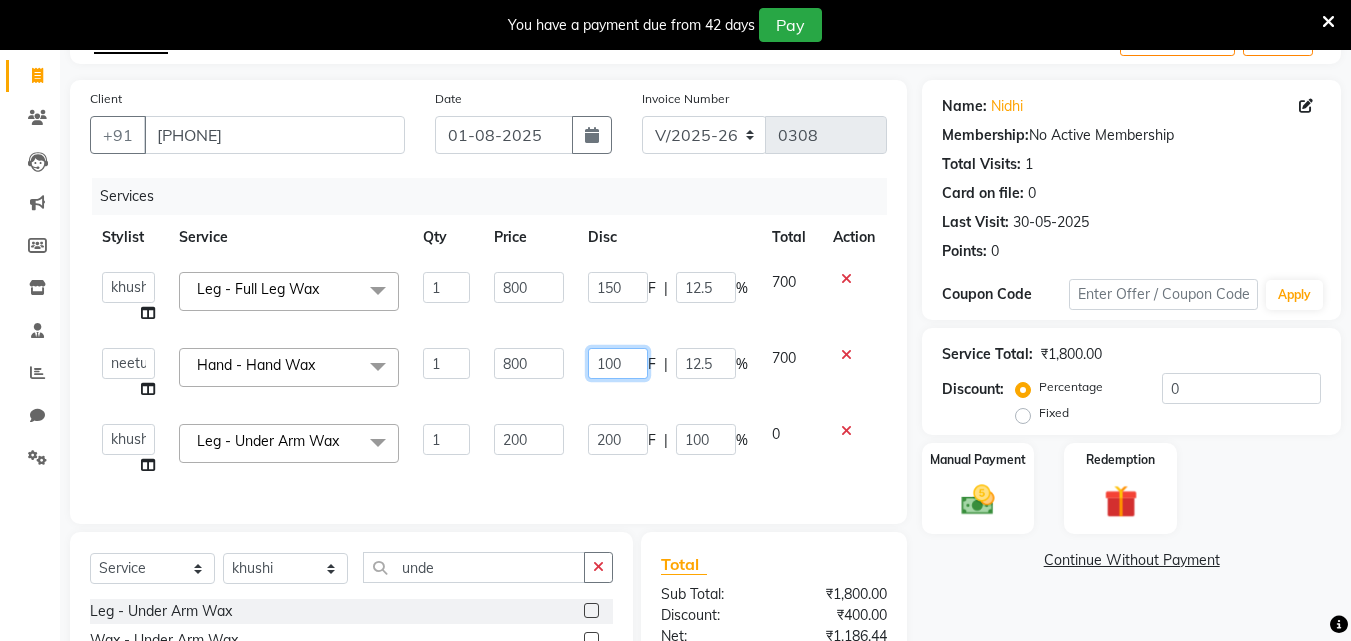 click on "100" 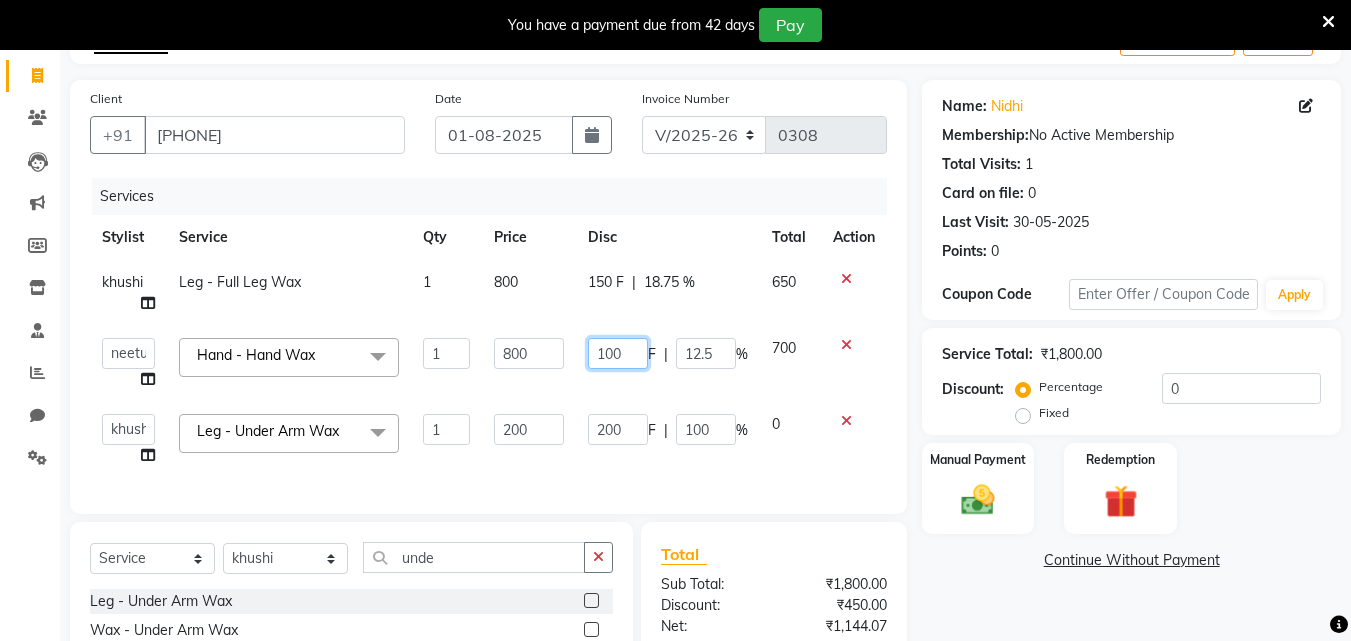 click on "100" 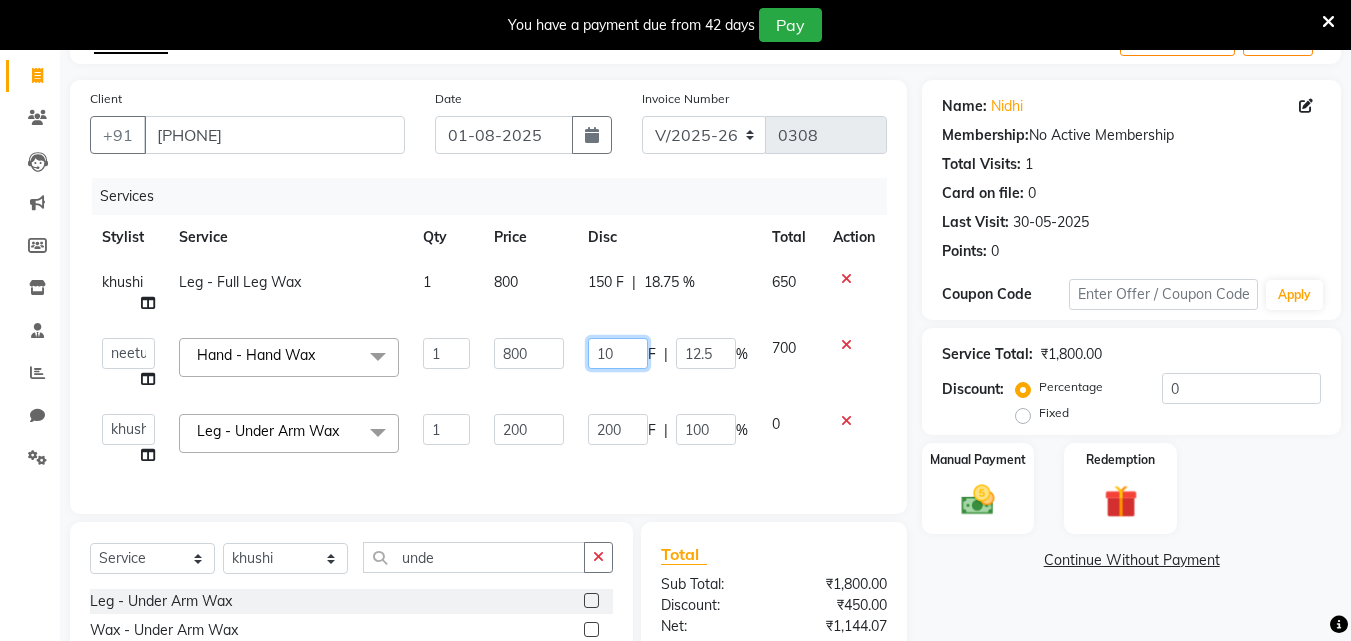 type on "150" 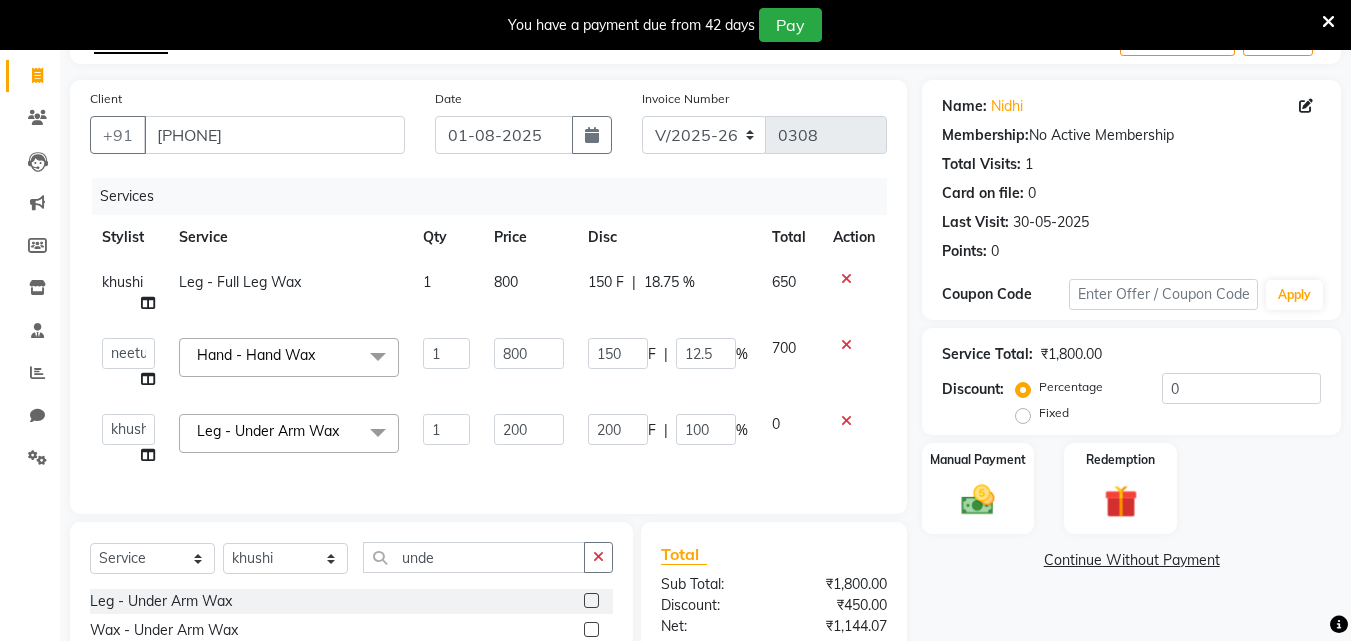 click on "150 F | 18.75 %" 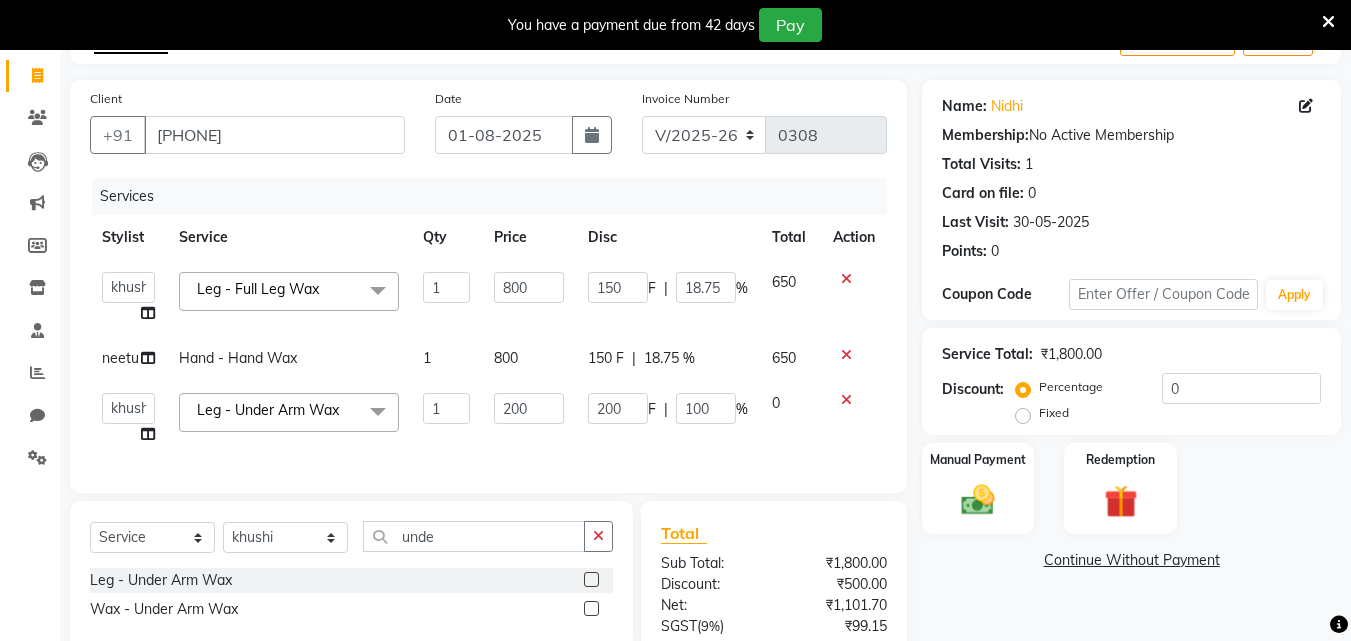 click on "150 F | 18.75 %" 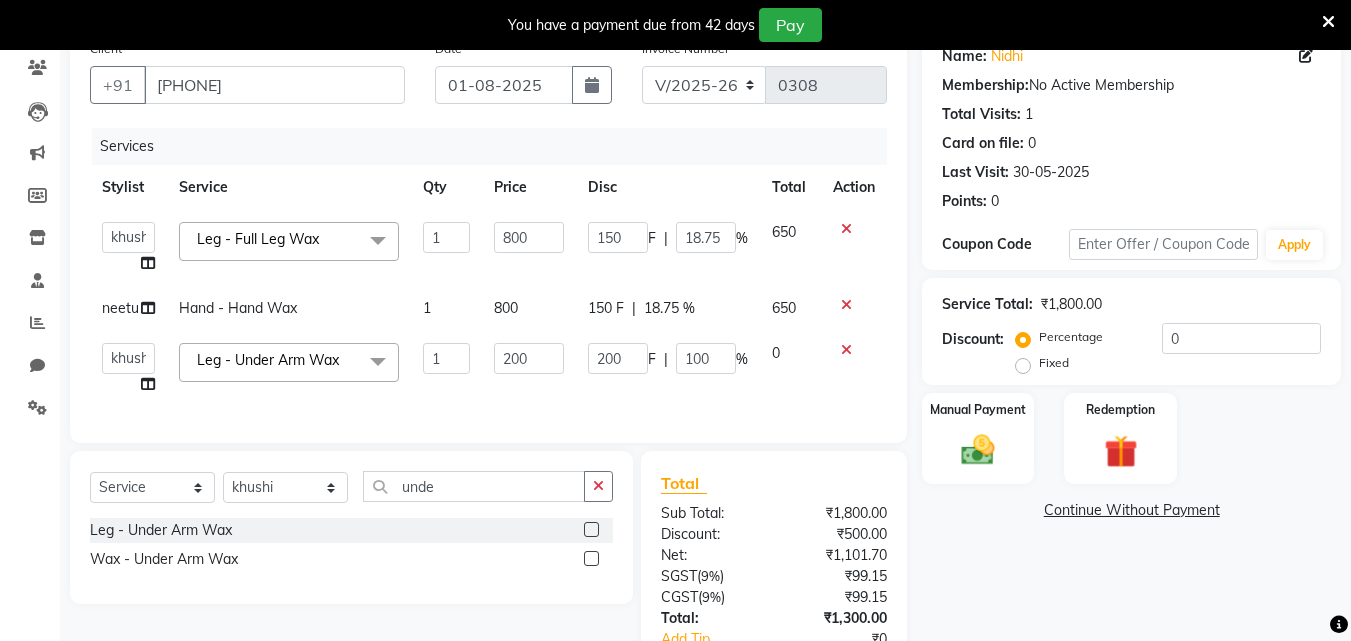 scroll, scrollTop: 219, scrollLeft: 0, axis: vertical 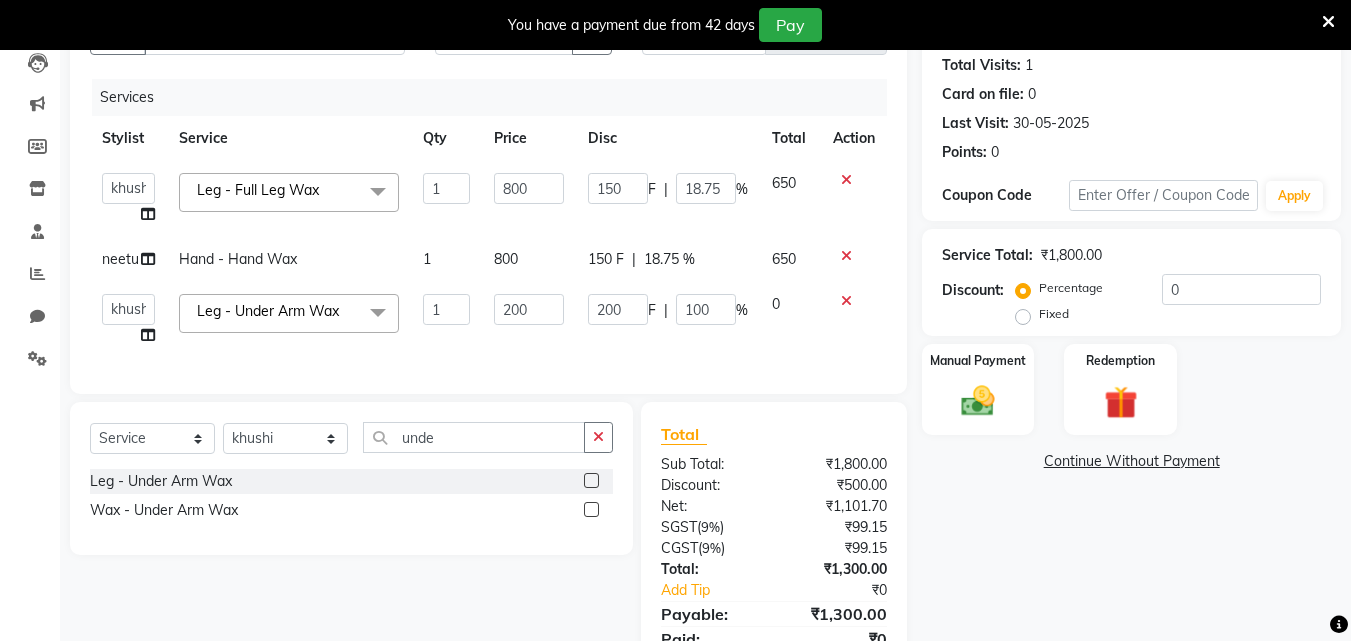 click on "150 F" 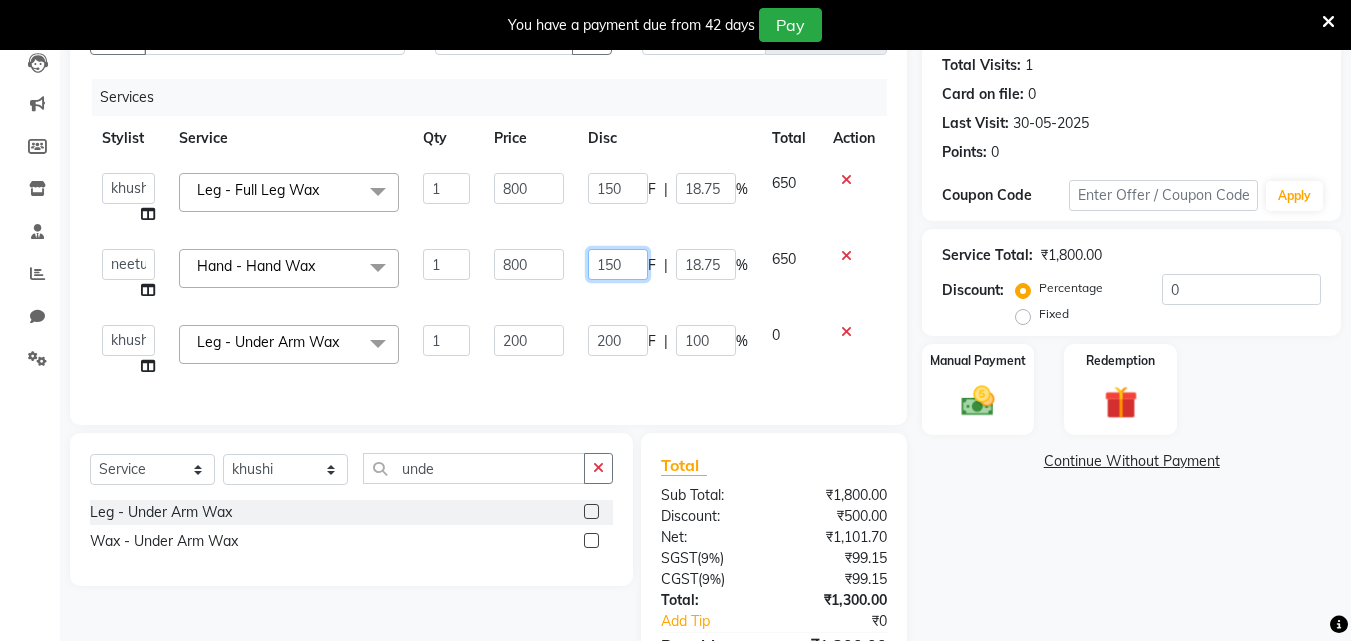 click on "150" 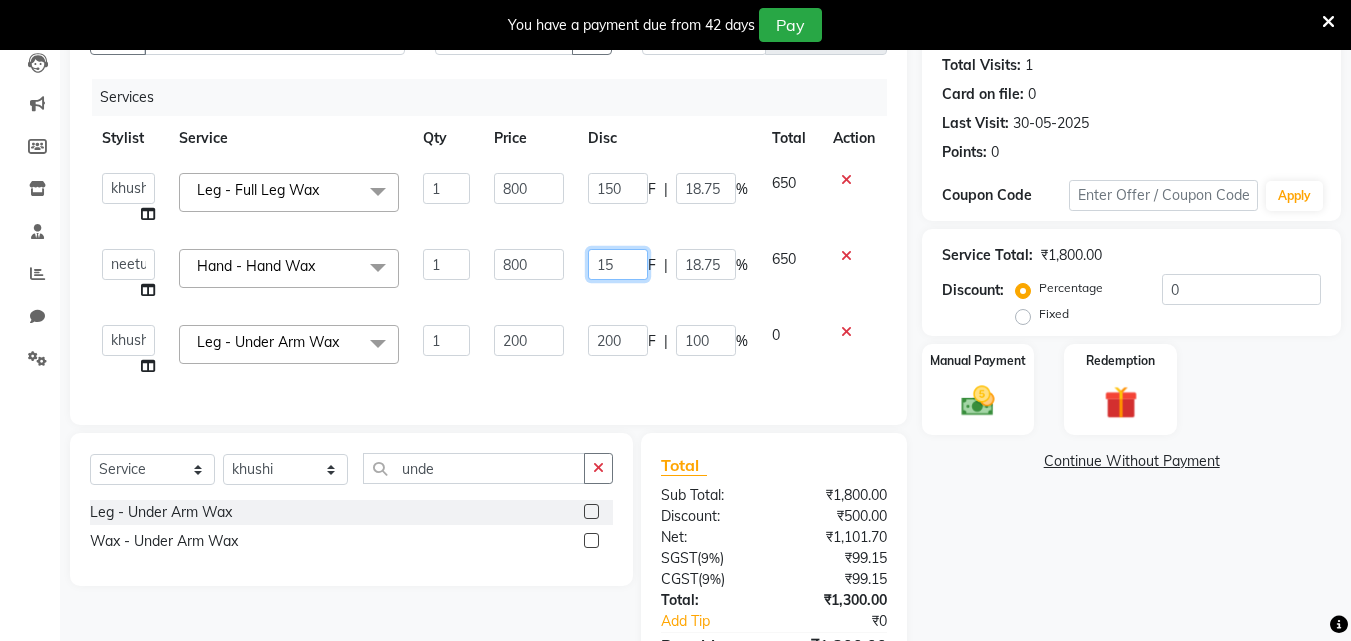 type on "1" 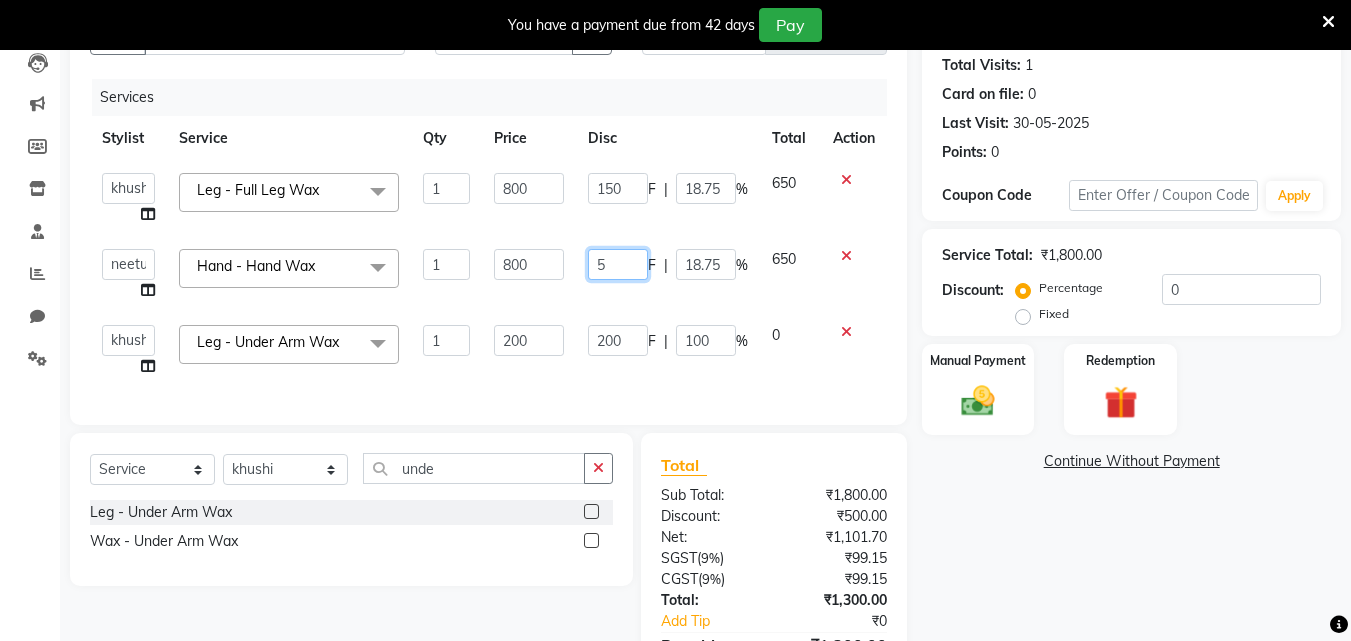 type on "50" 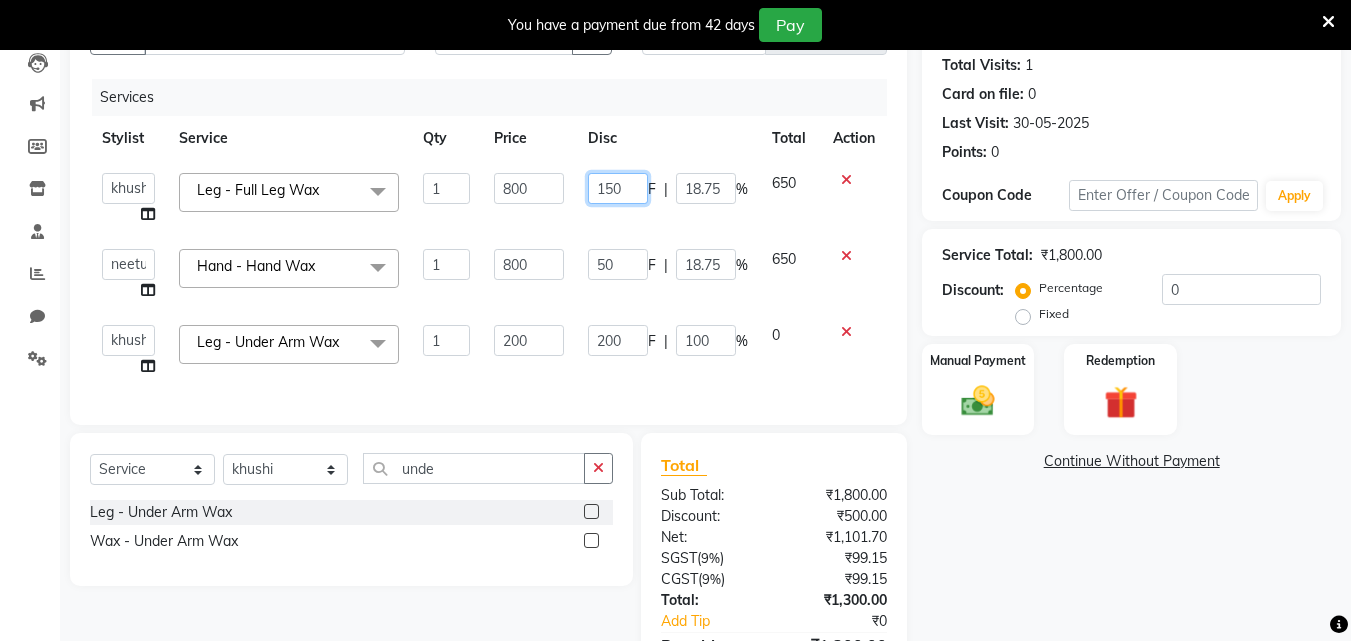 click on "150" 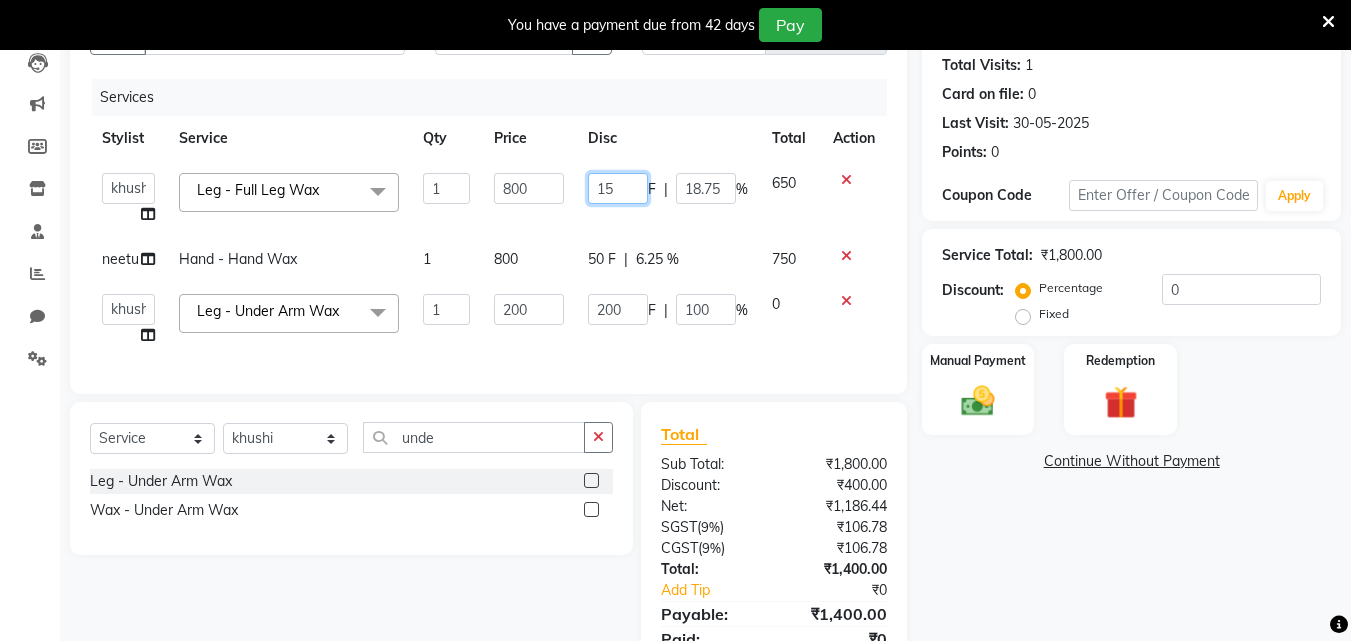 type on "1" 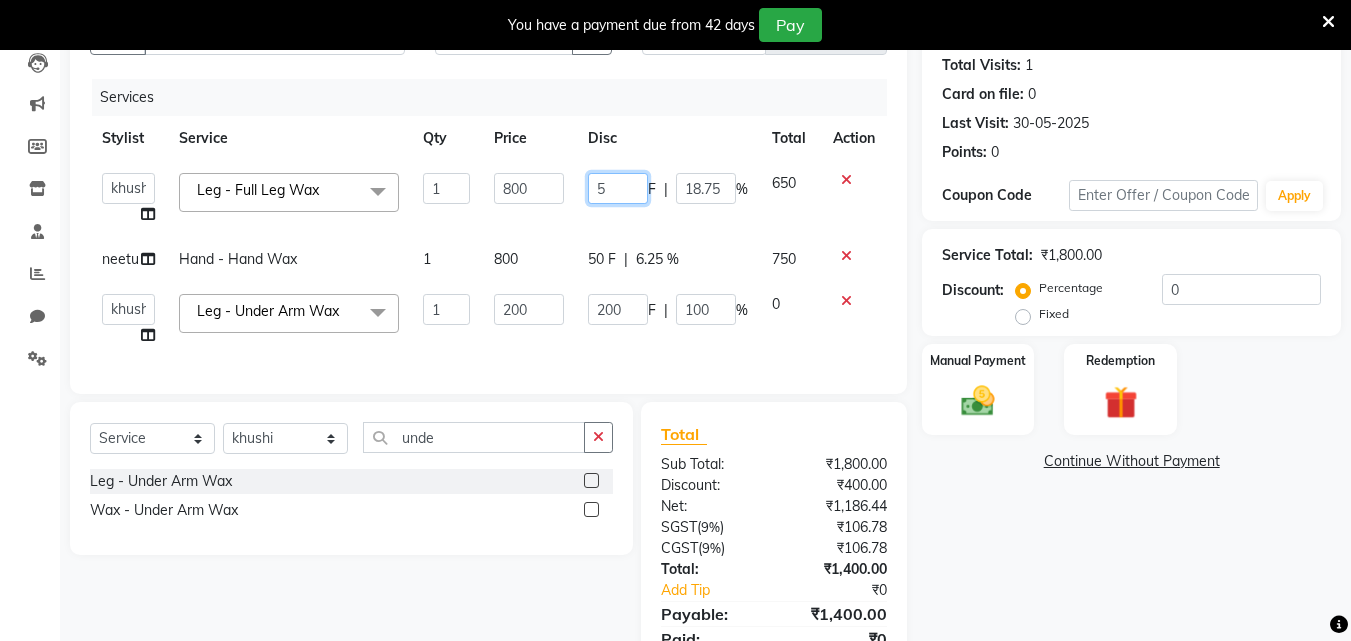 type on "50" 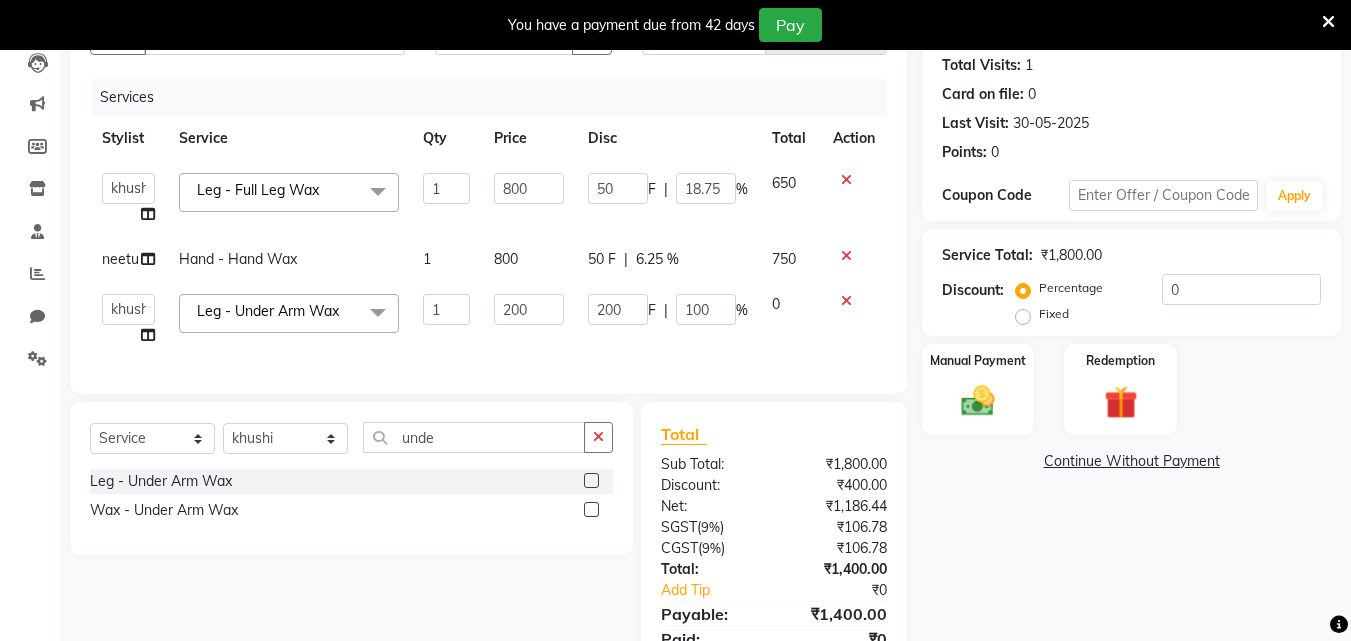click on "50 F | 18.75 %" 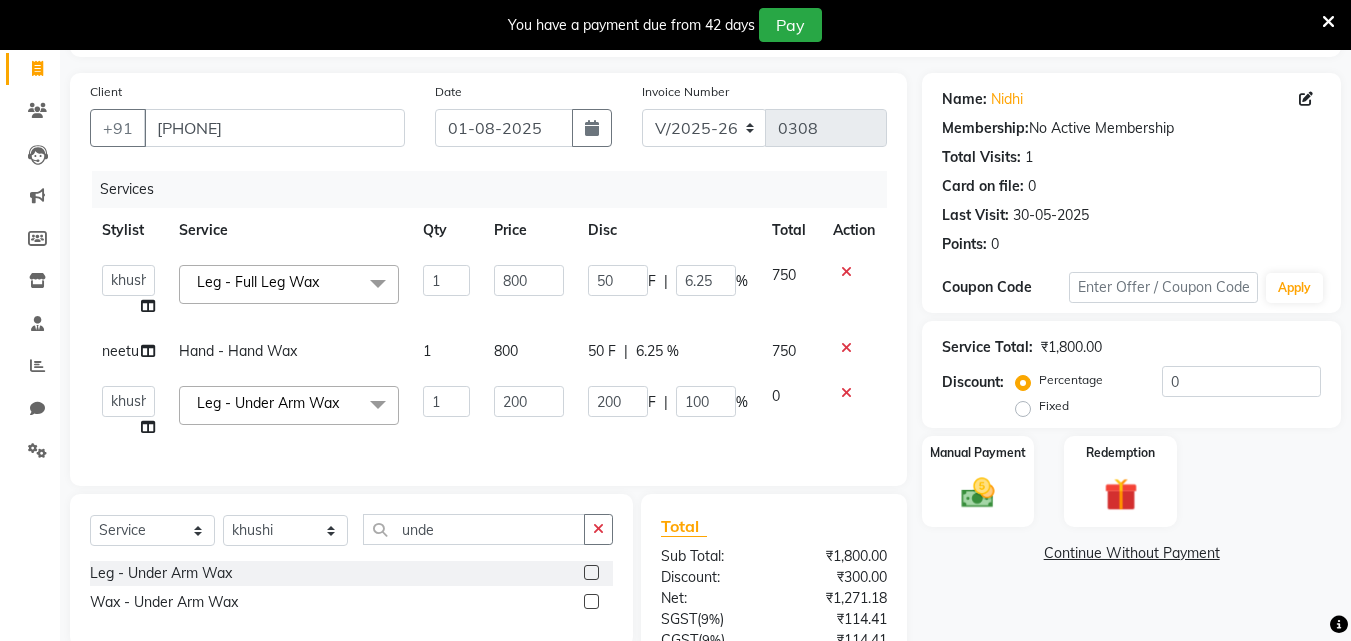 scroll, scrollTop: 0, scrollLeft: 0, axis: both 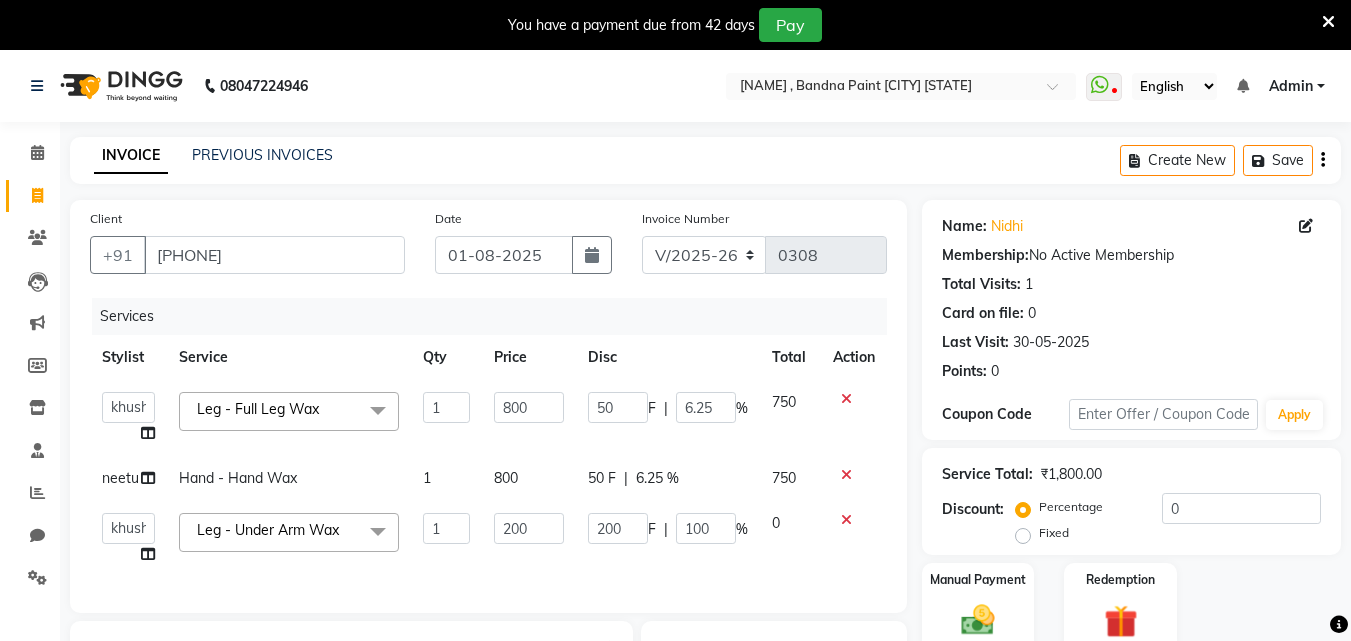 click on "Client +[COUNTRY] [PHONE] Date [DATE] Invoice Number V/2025 V/2025-26 0308 Services Stylist Service Qty Price Disc Total Action [NAME] counter [NAME] [NAME] [NAME] [NAME] [NAME] [NAME] [NAME] [NAME] Leg - Full Leg Wax x Hair - Cut Hair - Cut Boy Hair - Creative Cut Hair - Basic Shampoo Hair - Basic Combo Hair - Keune Shampoo Hair - Keune Combo Hair - Keune Touchup Hair - Inova Touch Up Hair - Global Color Hair - Global High Lights Hair - Keune Reatual Hair - Basic Spa Hair - Head Massage Hair - Botox Treatment Hair - Keratin Treatment Hair - Smoothning Hair - Kerasmooth Hair - Blow Dryar Hair - Hair Curl Hair - Hair Pressing Hair - Hair One Hair - Meggy Curl Hair - Blow Dryar Hair - Hair Curl Hair - Hair Pressing Hair - Hair One Hair - Meggy Curl Hair - Hair Cut Hair - Boy Cut Hair - Creativ Cut Hair - Basic Shampoo Hair - Basic Combo Hair - Keune Shampoo Hair - Keune Comboo Hair - Head Massage Hair - Inova Touchup Hair - Keaune Touchup Hair - Triming Hair - Global Color Hair - Global Highlight Hair - Ceratin Treatment Hair - Cerasmooth Hair - Highlight Hair - Blow Drayar Hair - Curling Tong hair do" 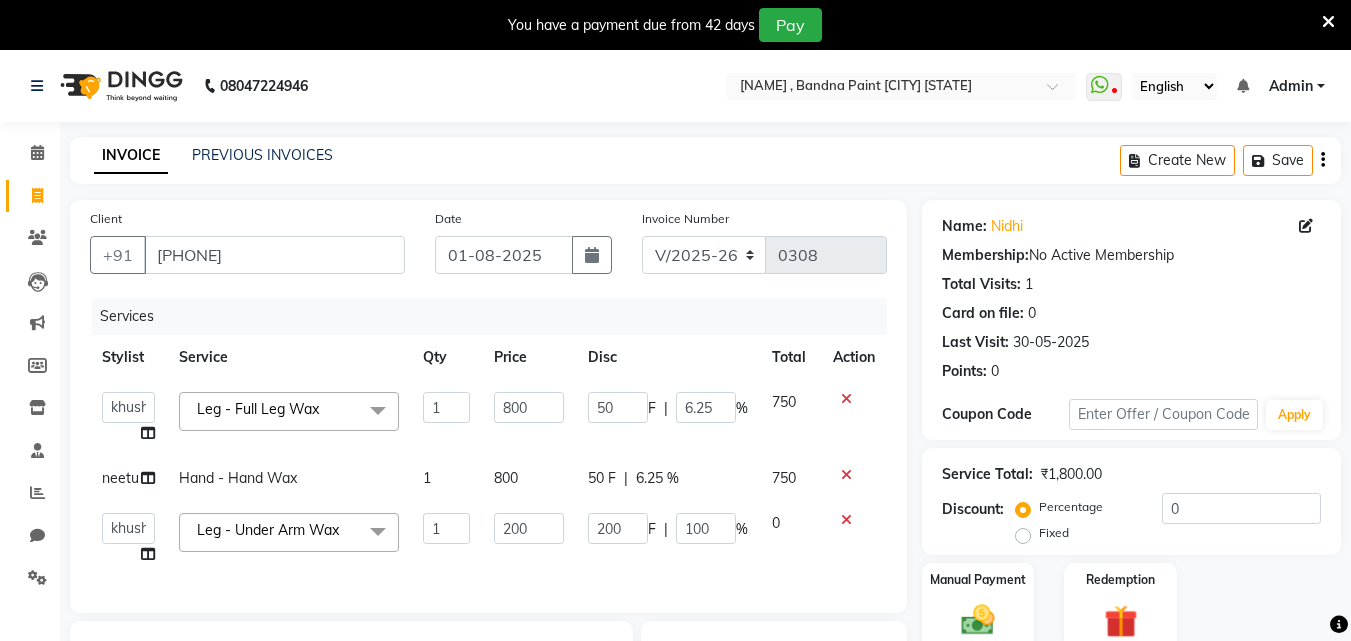 scroll, scrollTop: 319, scrollLeft: 0, axis: vertical 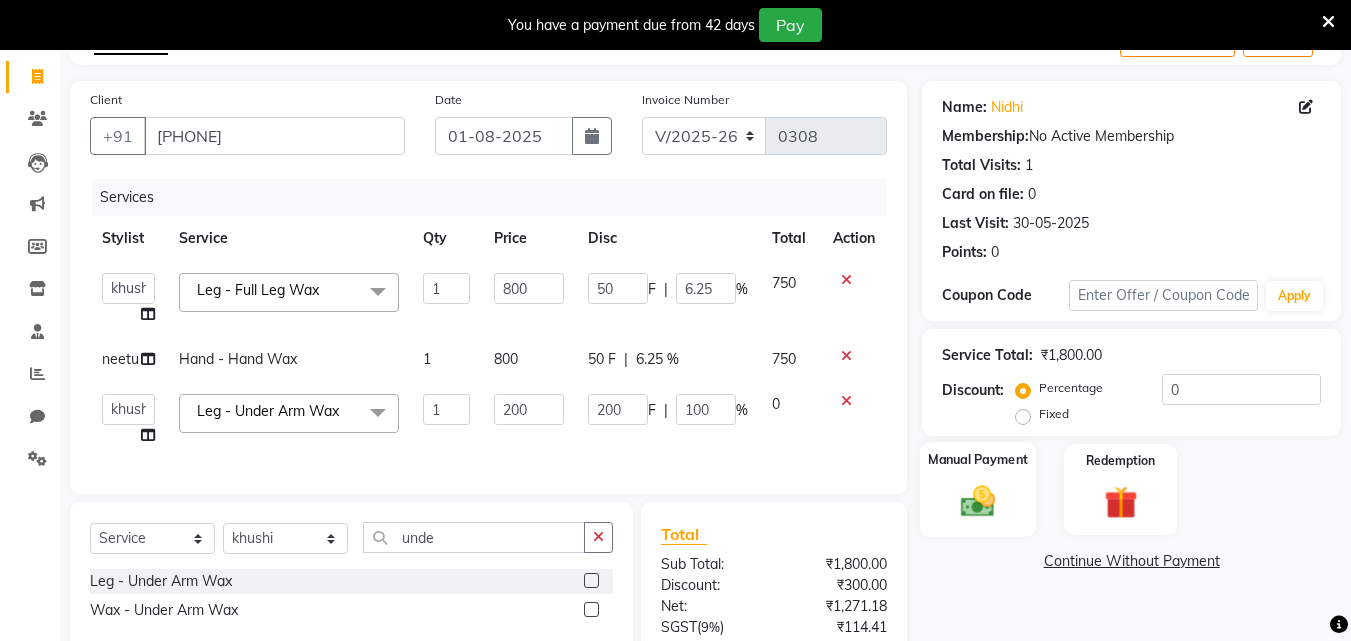 click 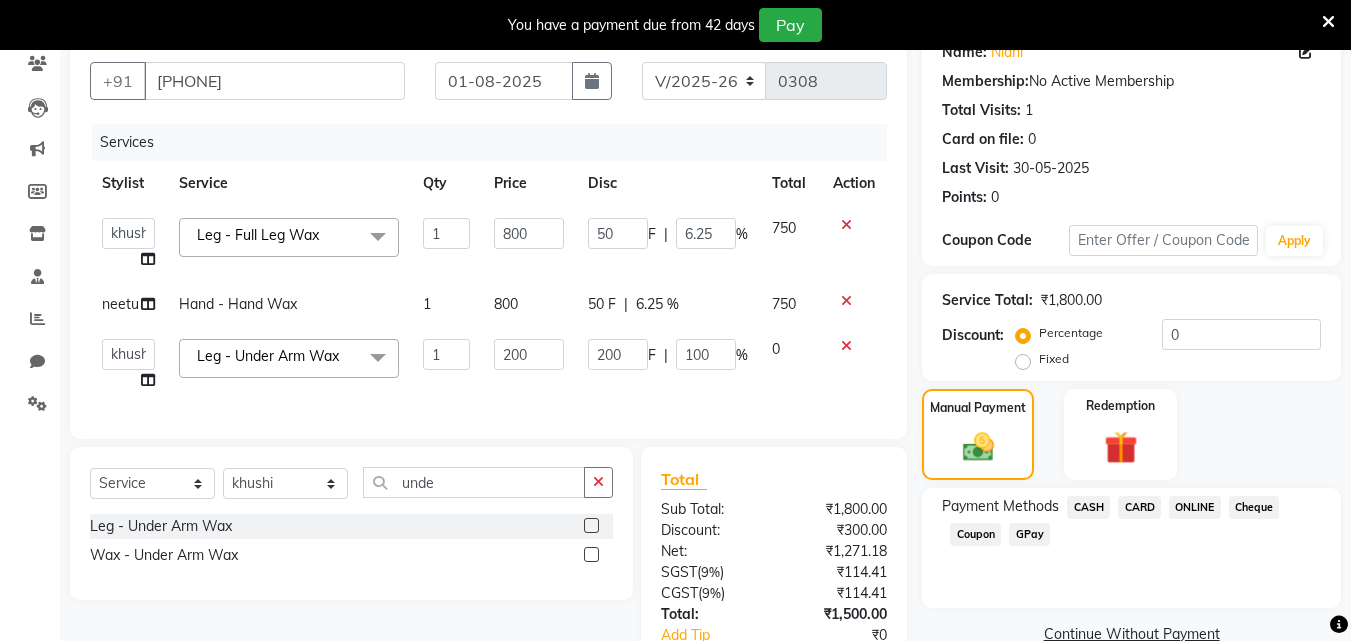 scroll, scrollTop: 219, scrollLeft: 0, axis: vertical 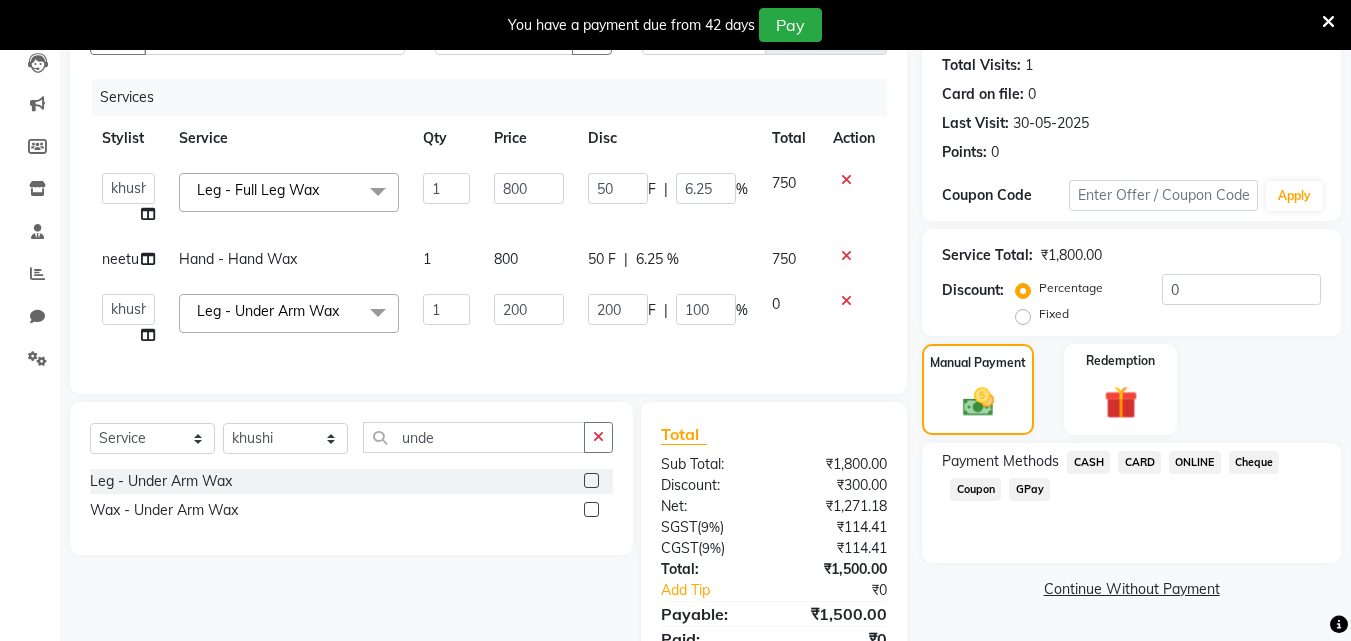 click on "CASH" 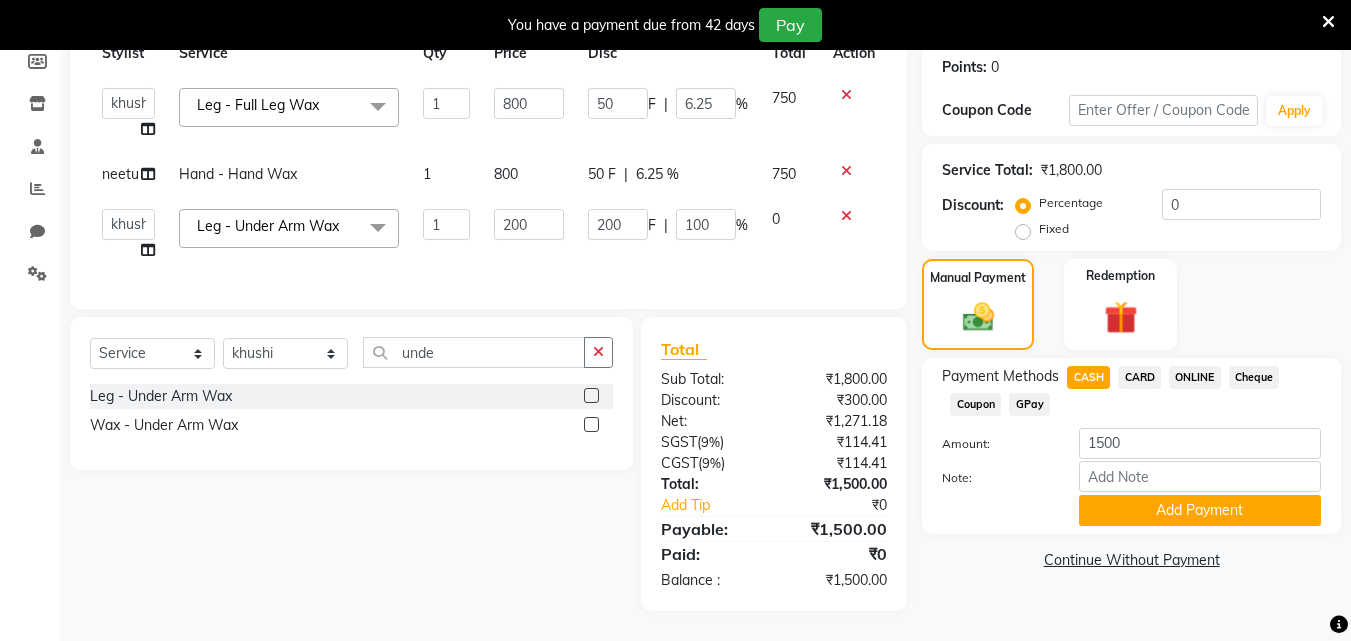 click on "Add Payment" 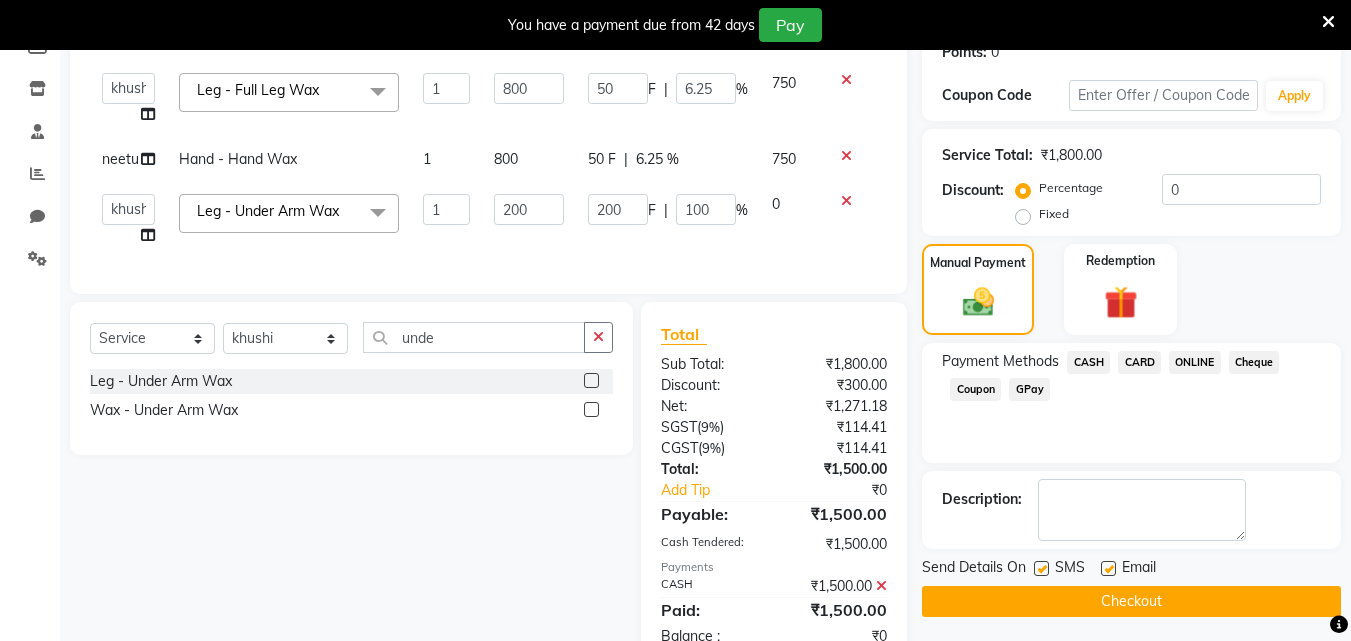 scroll, scrollTop: 390, scrollLeft: 0, axis: vertical 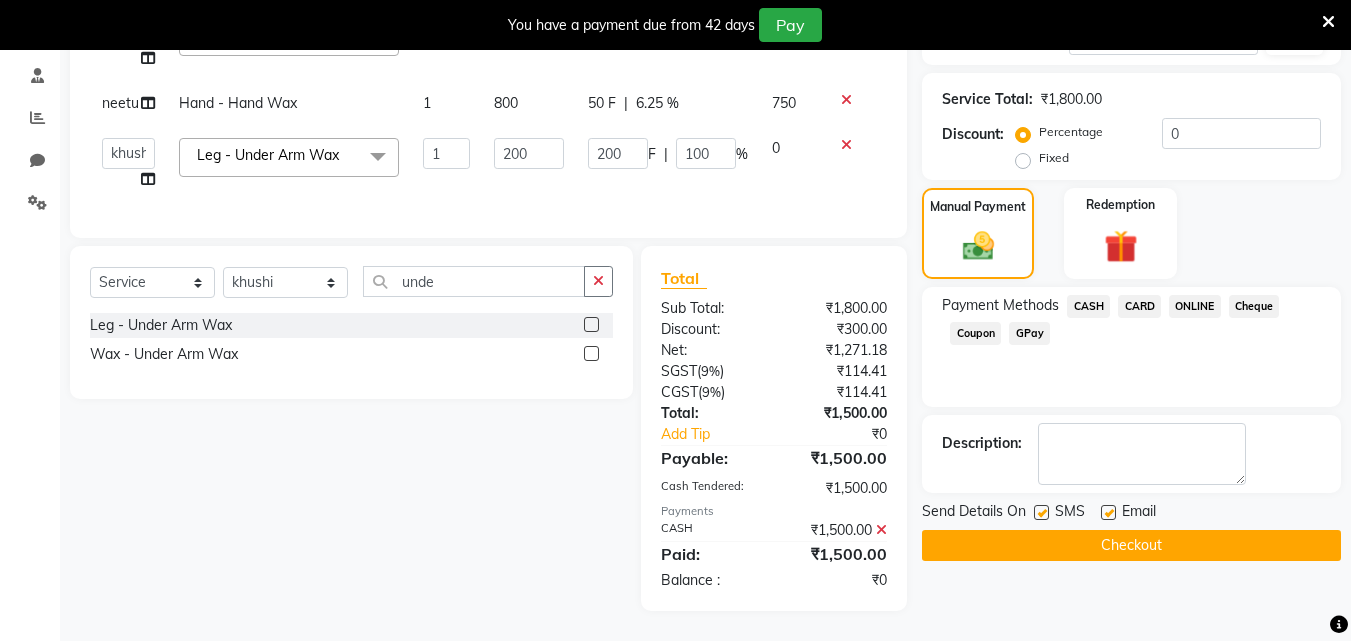 click on "Checkout" 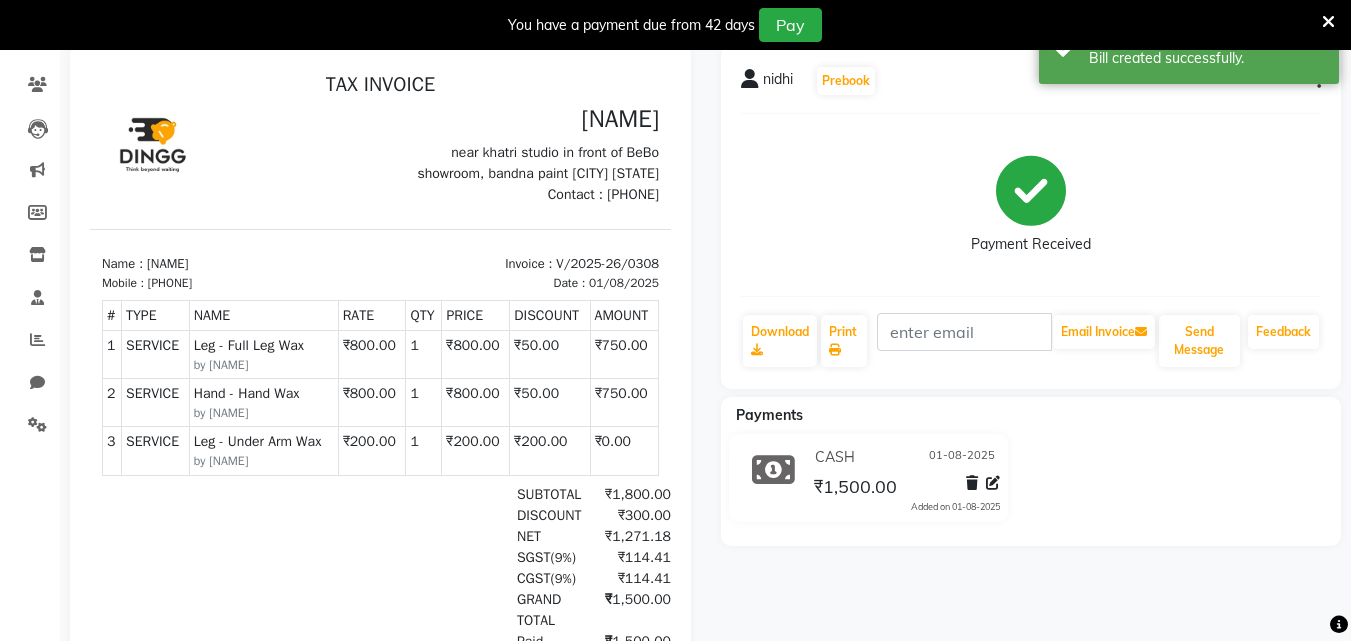 scroll, scrollTop: 0, scrollLeft: 0, axis: both 